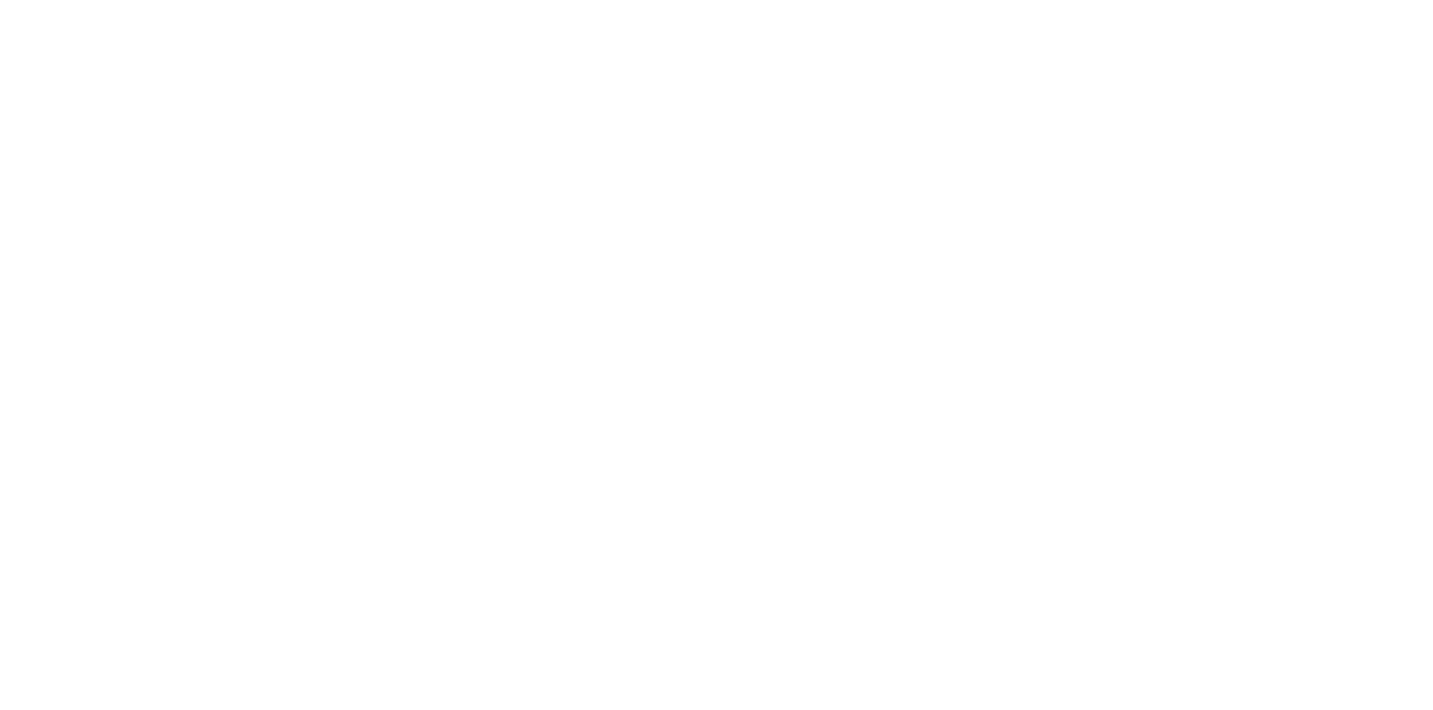 scroll, scrollTop: 0, scrollLeft: 0, axis: both 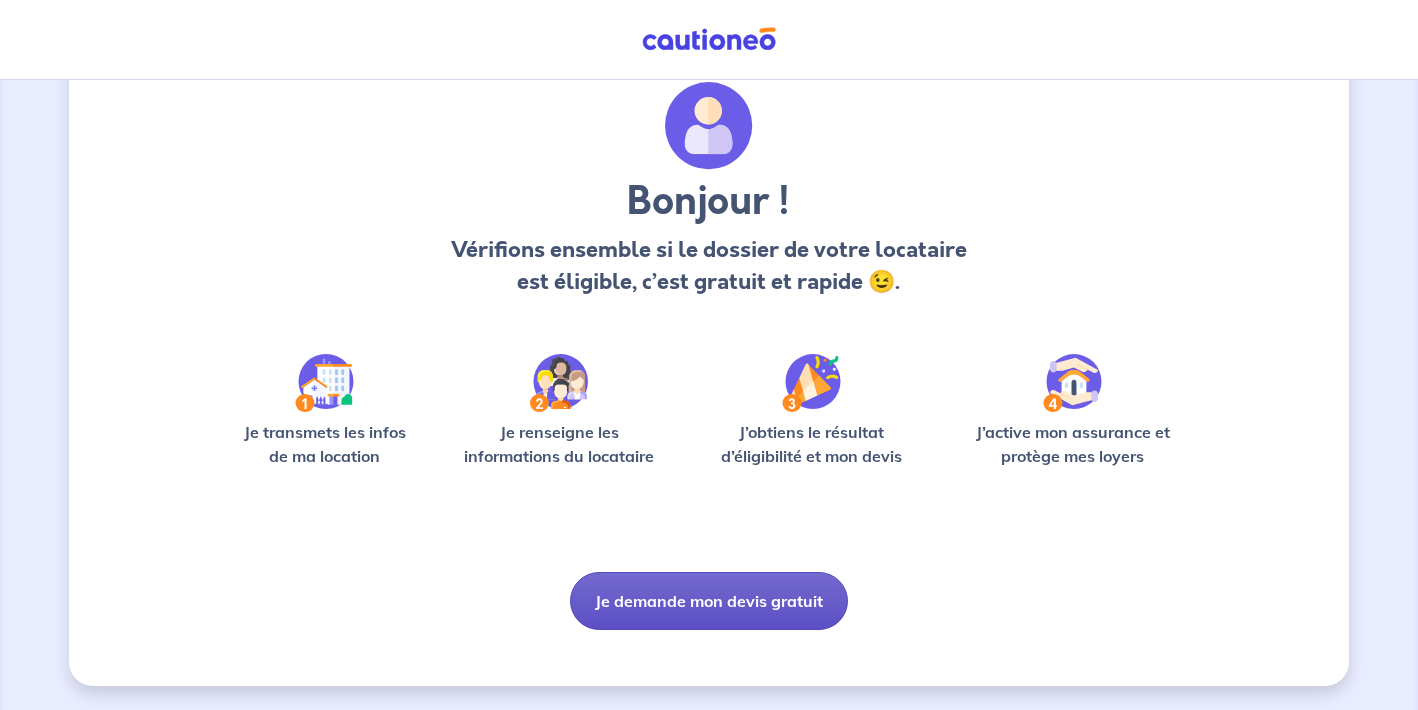click on "Je demande mon devis gratuit" at bounding box center [709, 601] 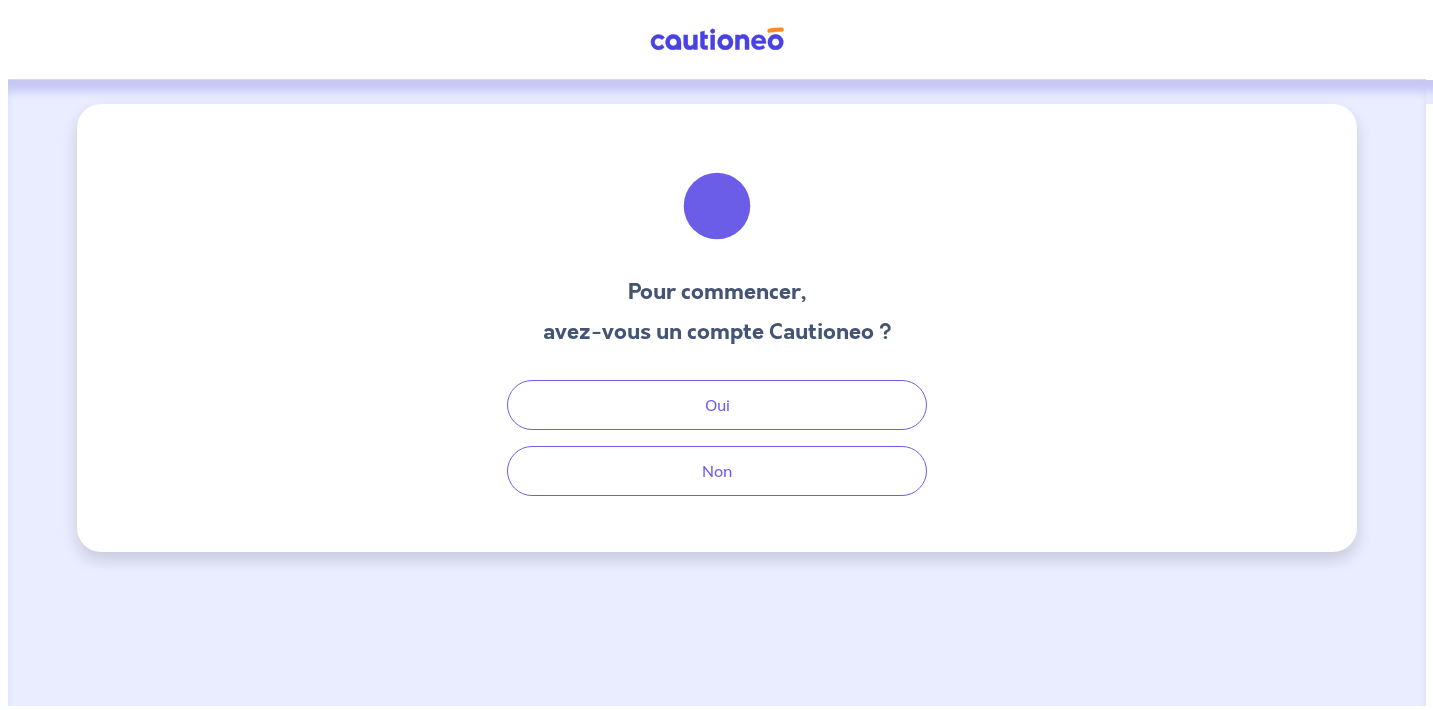 scroll, scrollTop: 0, scrollLeft: 0, axis: both 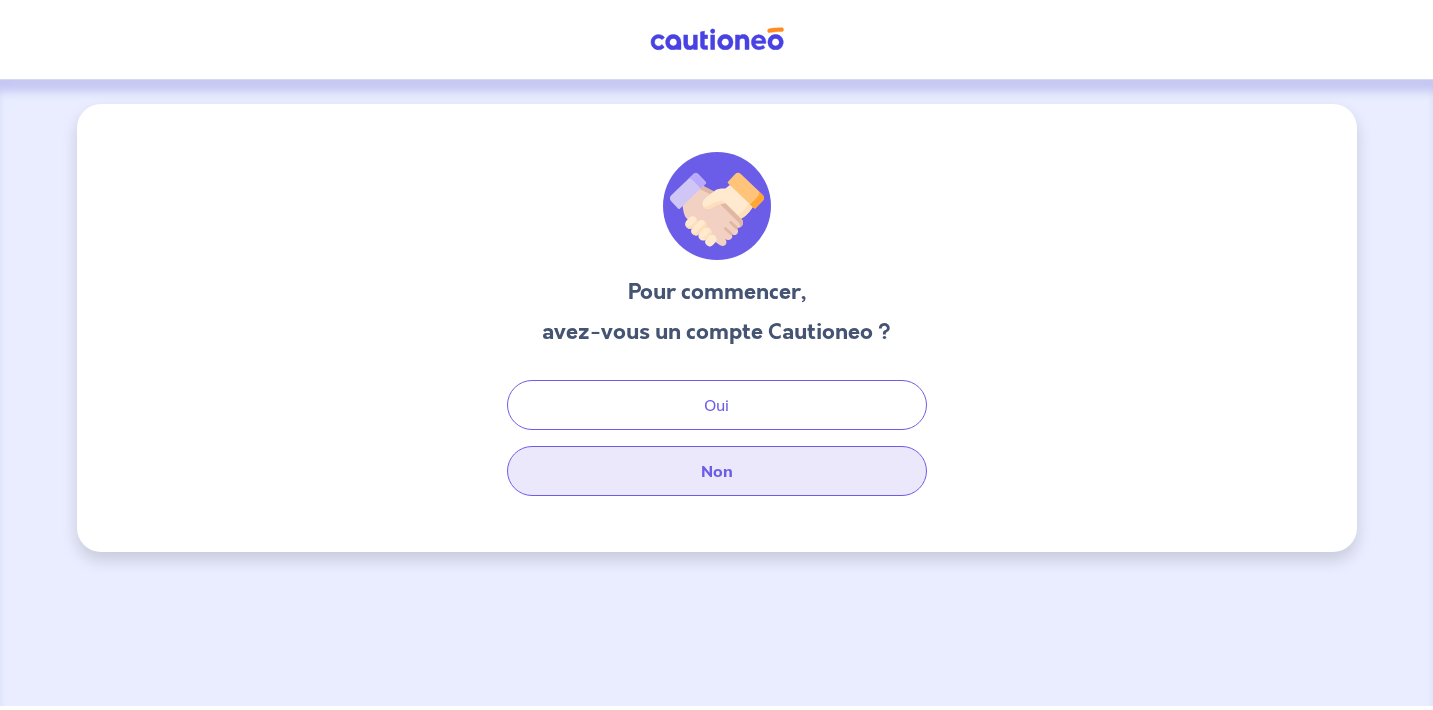 click on "Non" at bounding box center [717, 471] 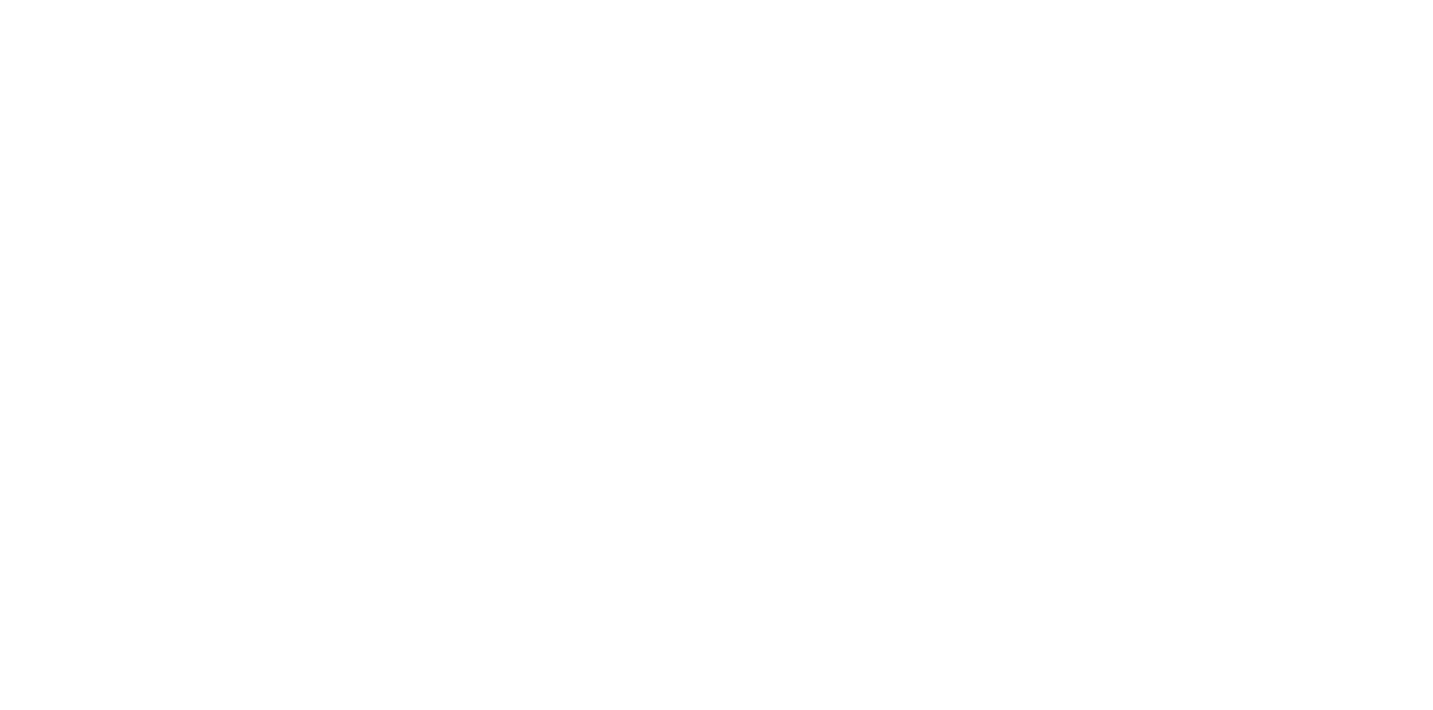 scroll, scrollTop: 0, scrollLeft: 0, axis: both 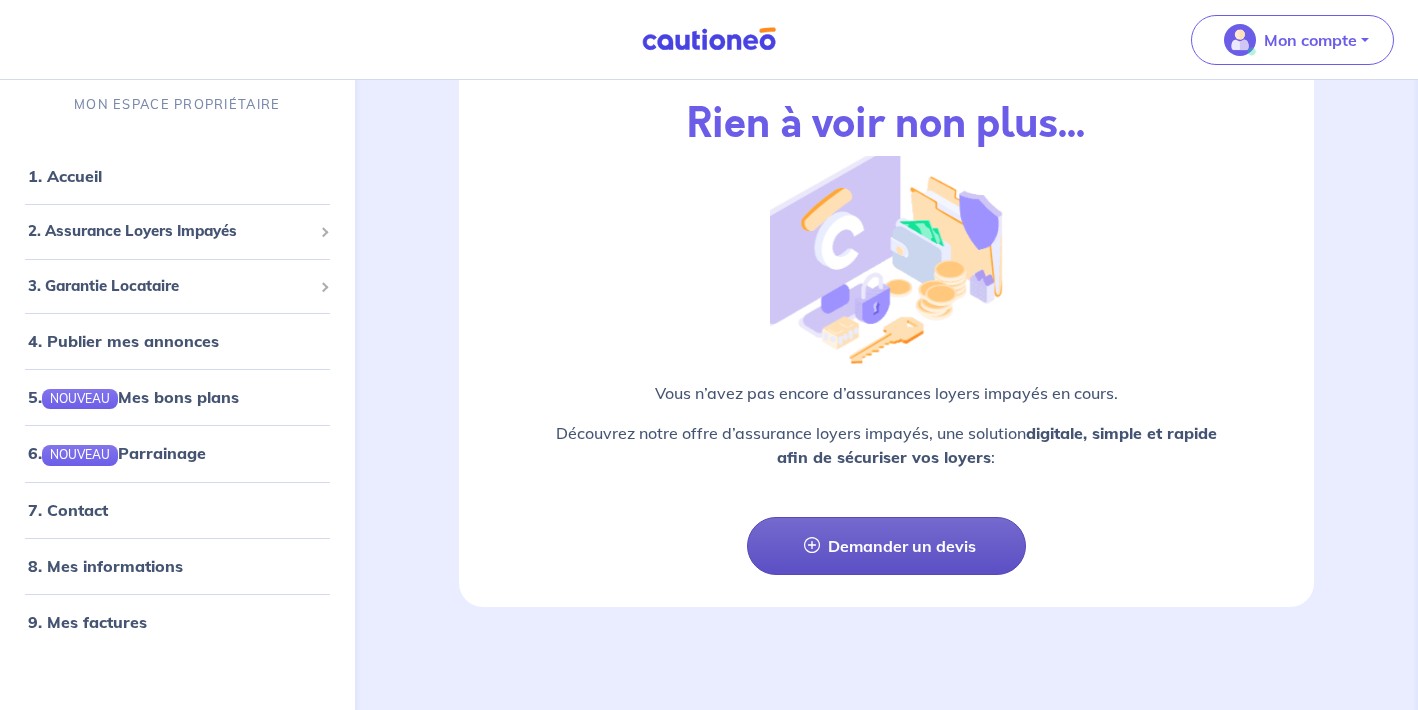 click on "Demander un devis" at bounding box center [886, 546] 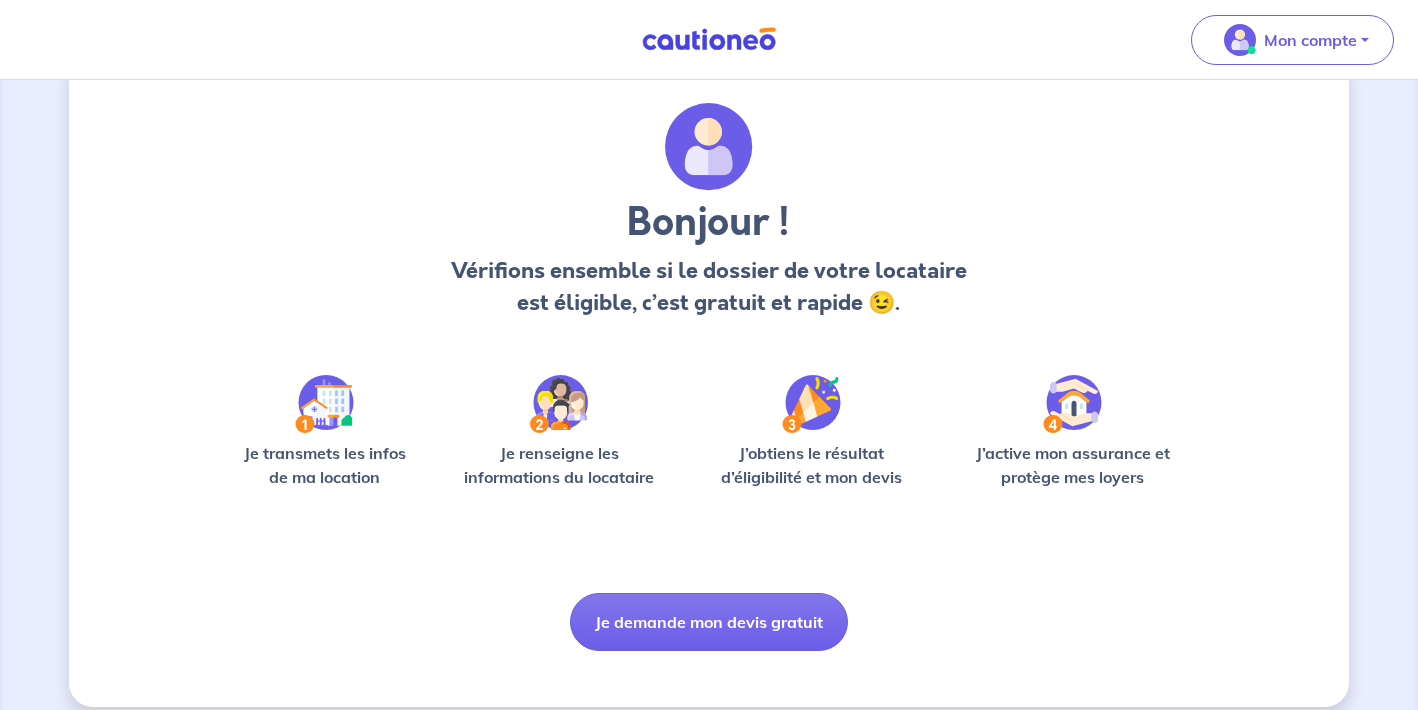 scroll, scrollTop: 0, scrollLeft: 0, axis: both 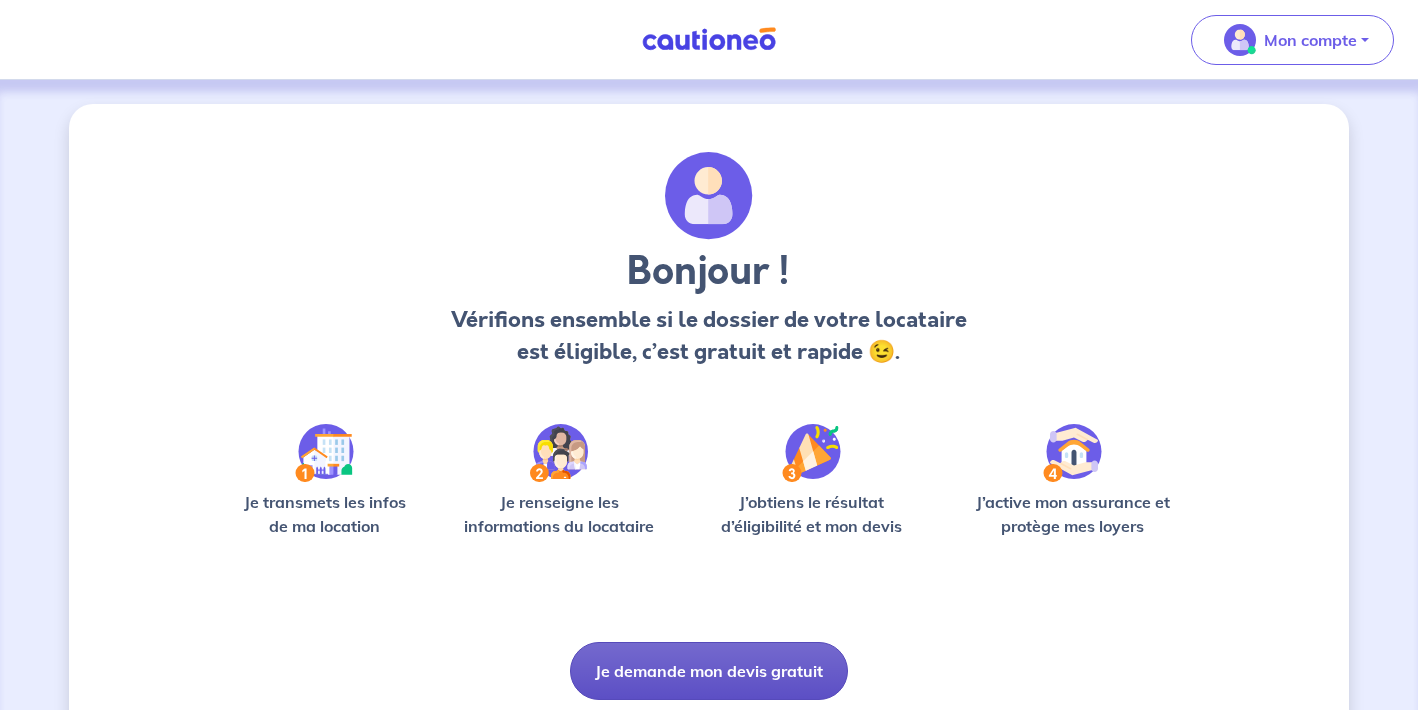 click on "Je demande mon devis gratuit" at bounding box center [709, 671] 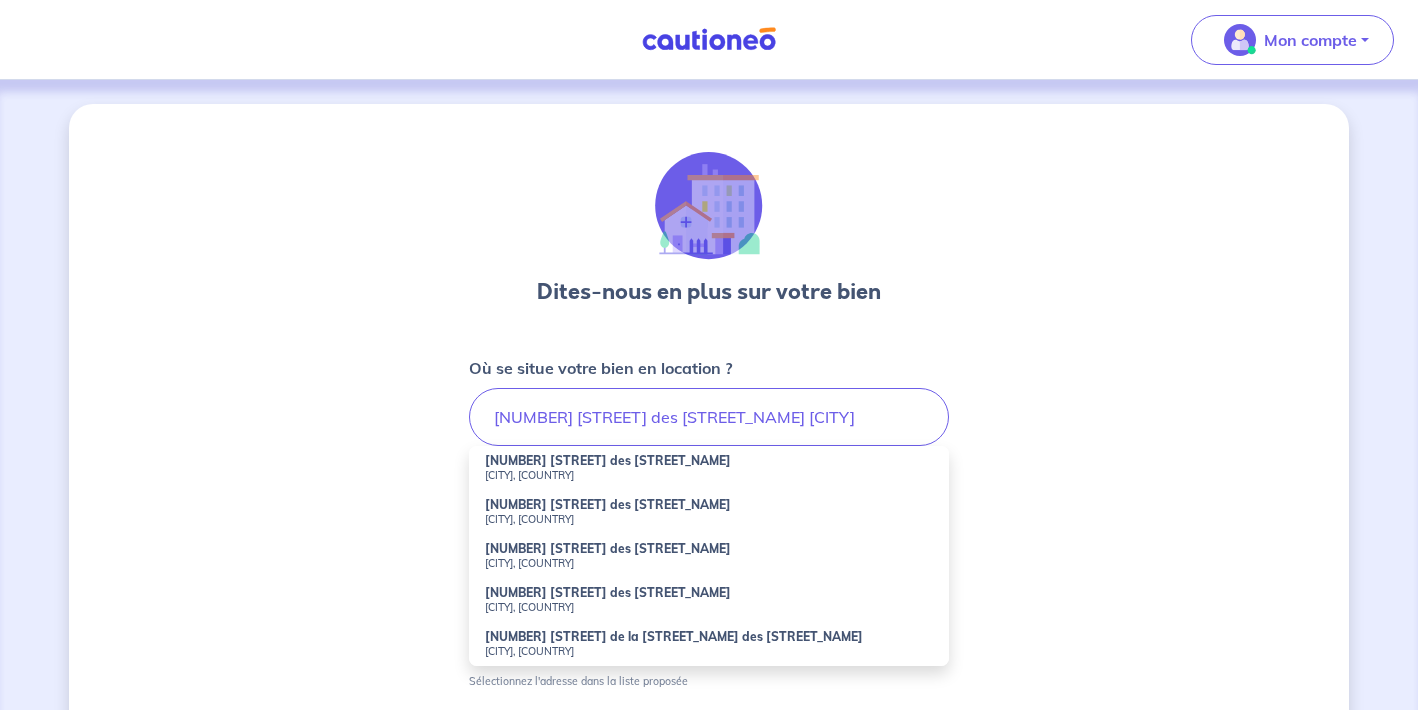 click on "[NUMBER] [STREET] des [STREET_NAME]" at bounding box center (608, 460) 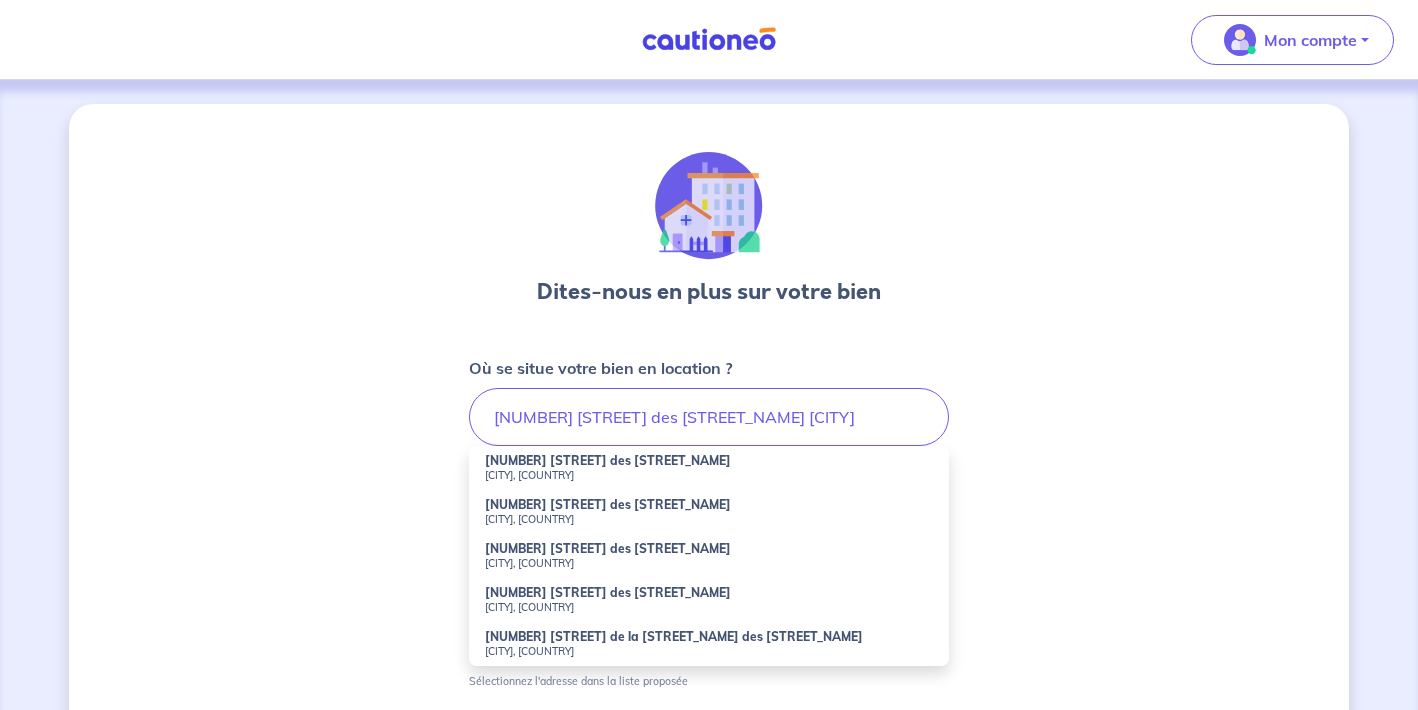 type on "[NUMBER] [STREET] des [STREET_NAME], [CITY], [COUNTRY]" 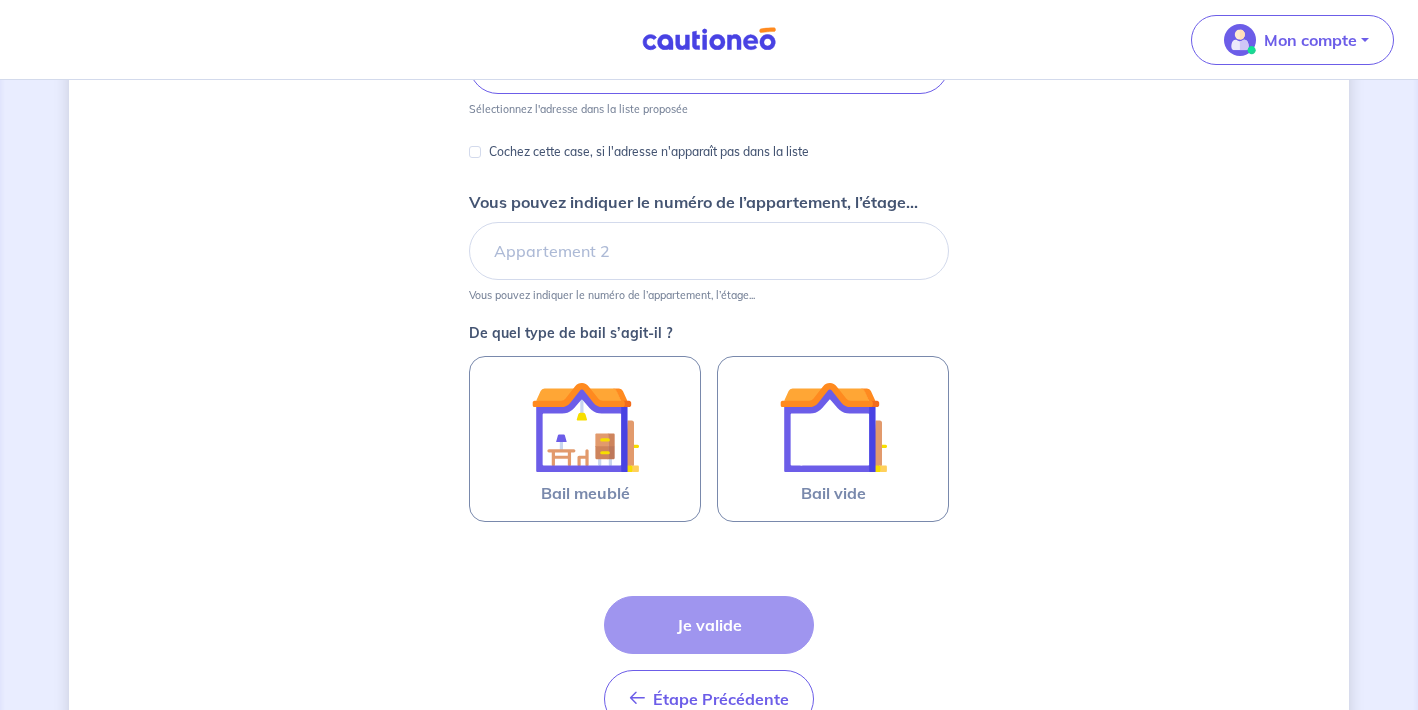scroll, scrollTop: 360, scrollLeft: 0, axis: vertical 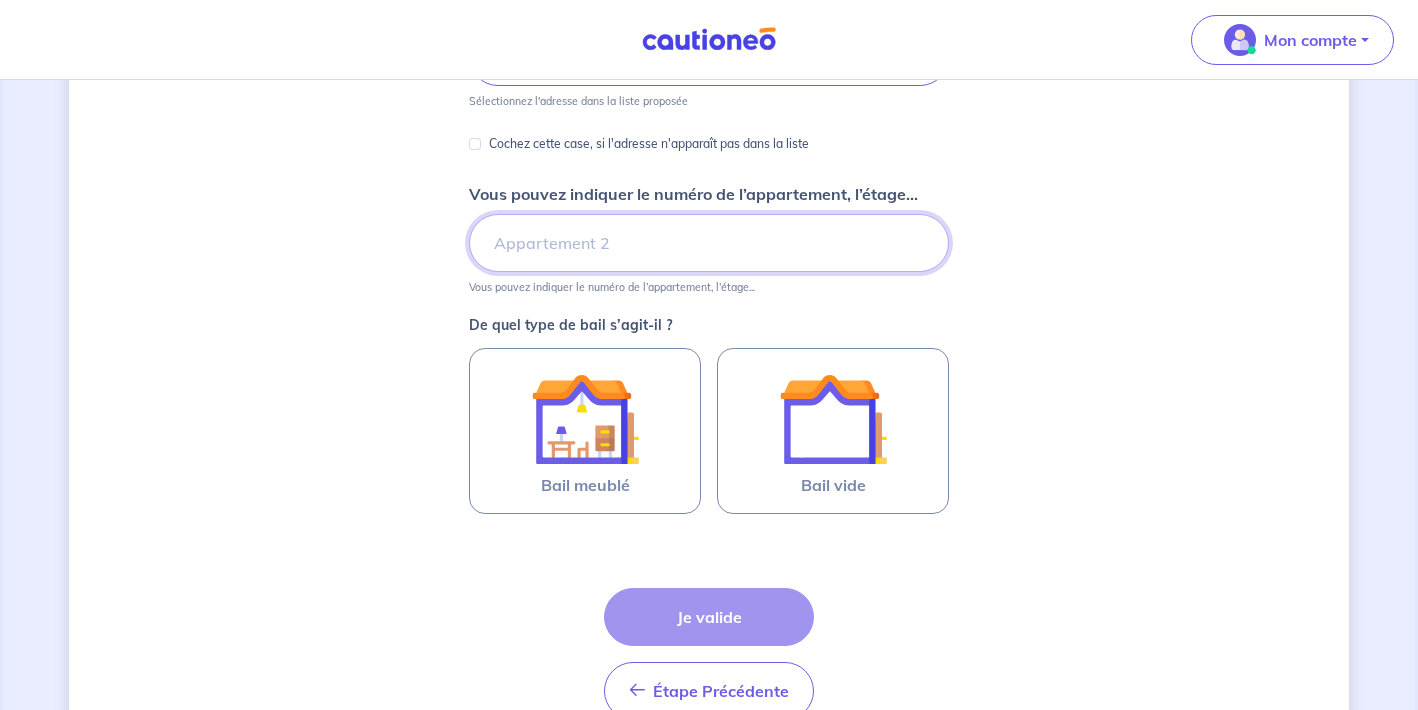 click on "Vous pouvez indiquer le numéro de l’appartement, l’étage..." at bounding box center (709, 243) 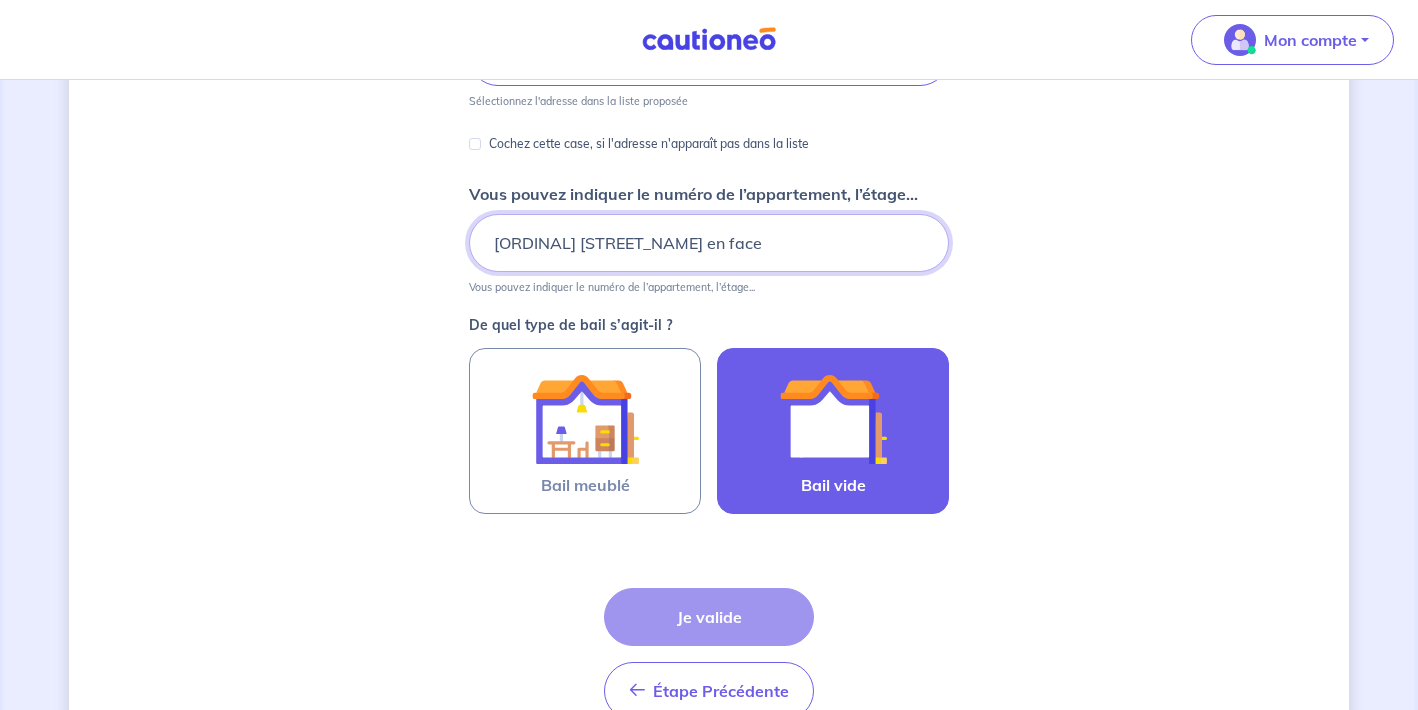 type on "[ORDINAL] [STREET_NAME] en face" 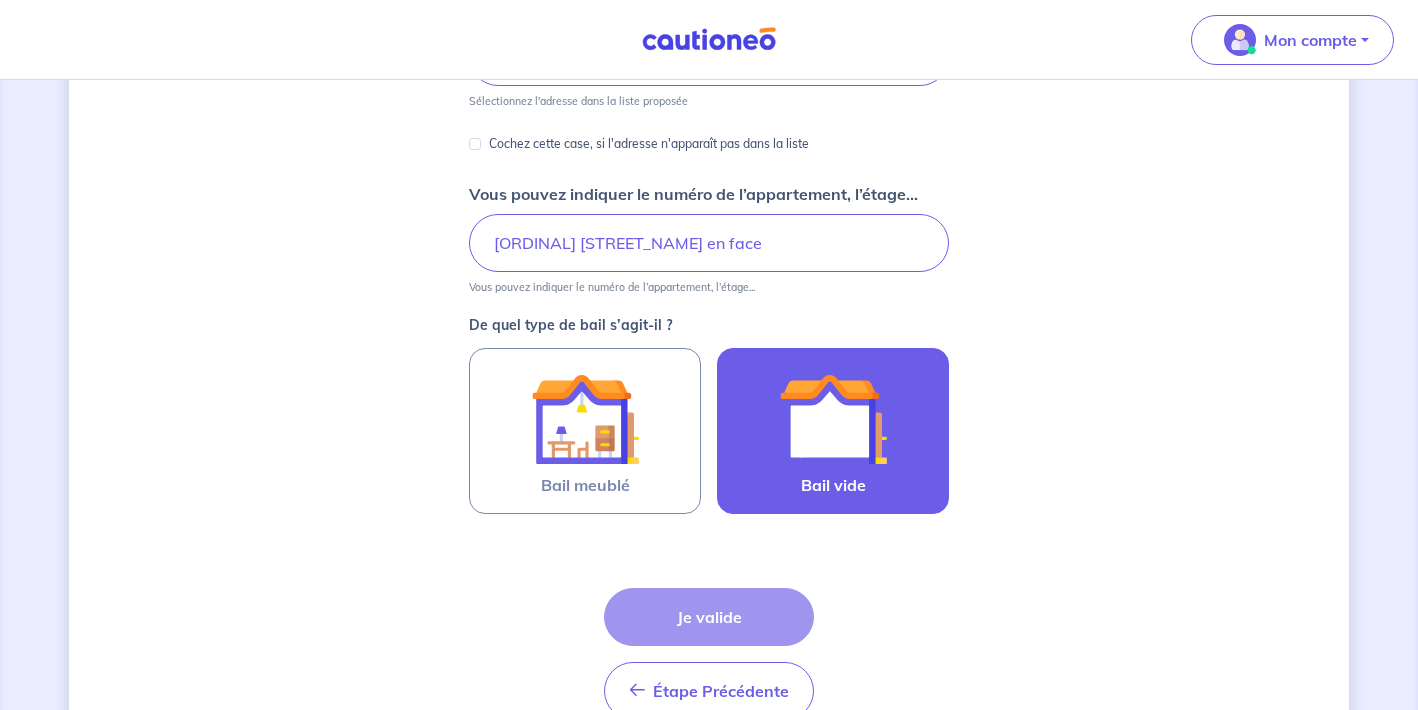 click at bounding box center [833, 419] 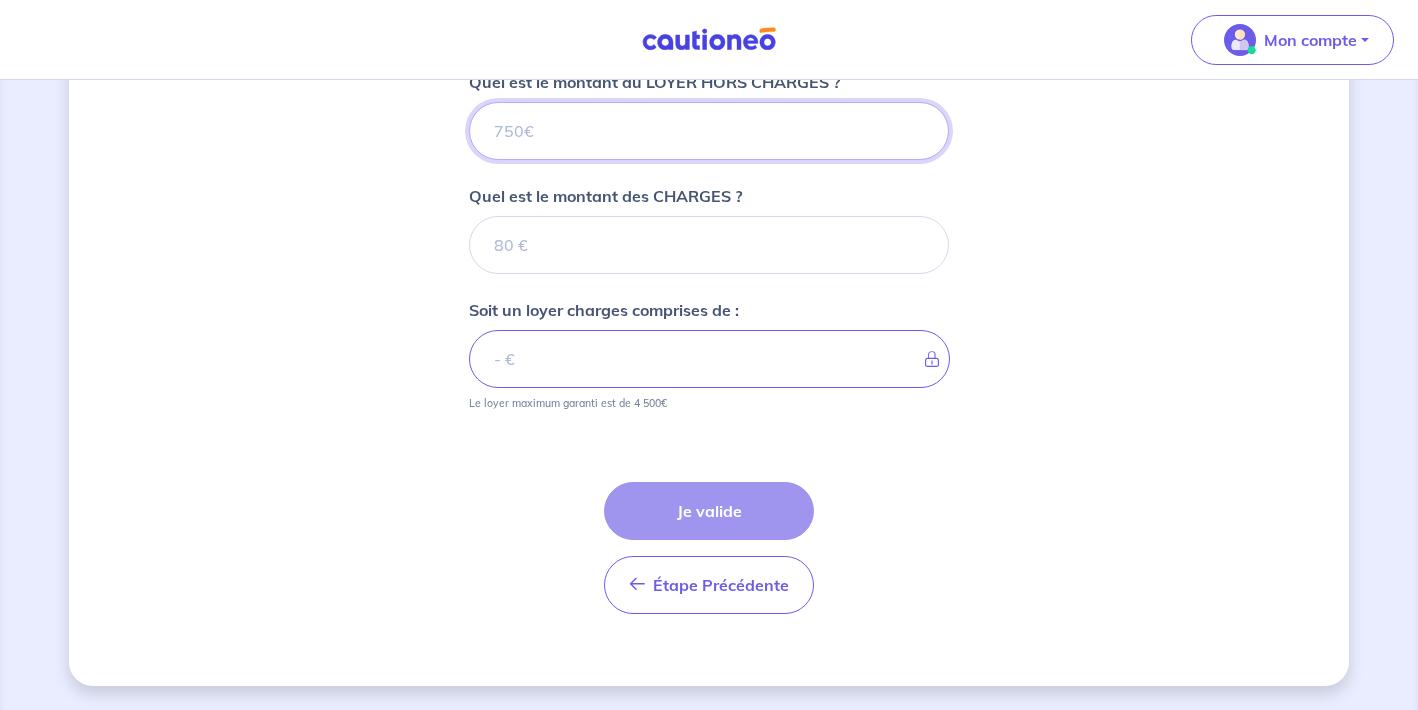 scroll, scrollTop: 832, scrollLeft: 0, axis: vertical 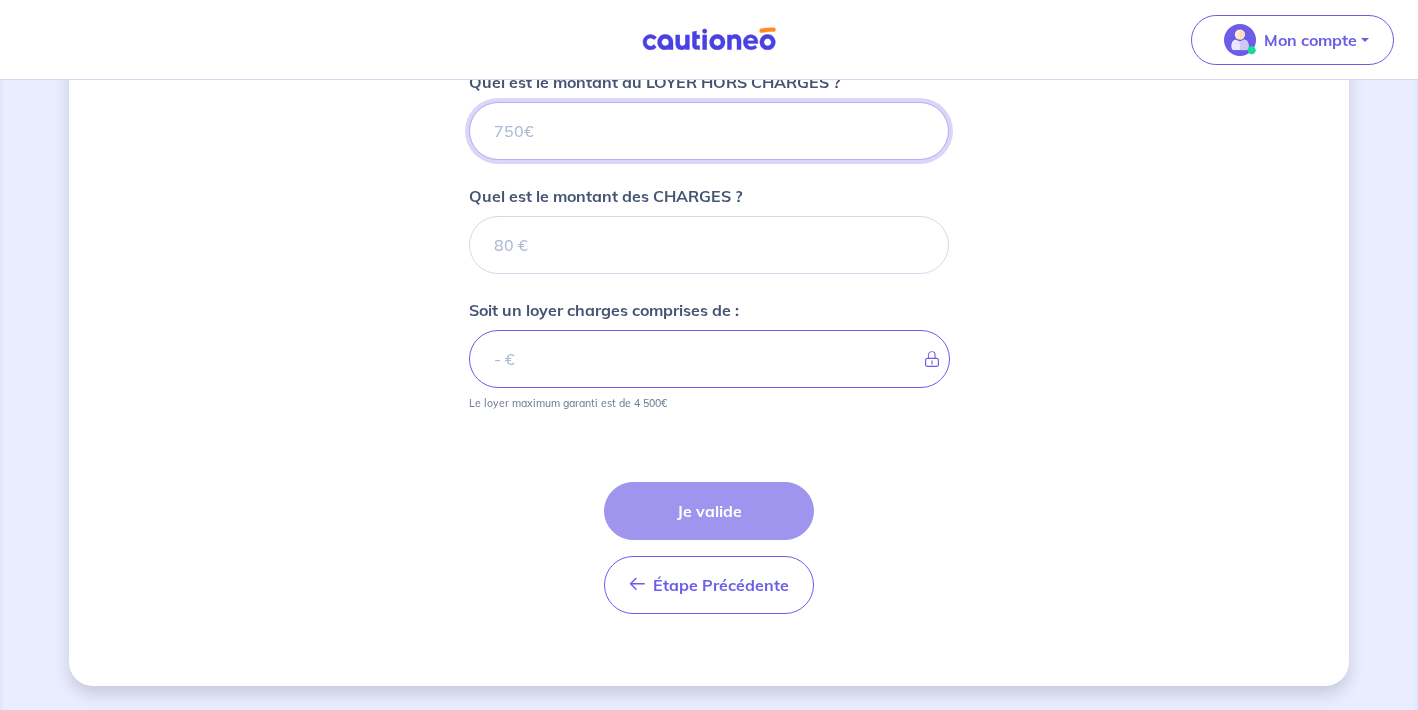 click on "Quel est le montant du LOYER HORS CHARGES ?" at bounding box center [709, 131] 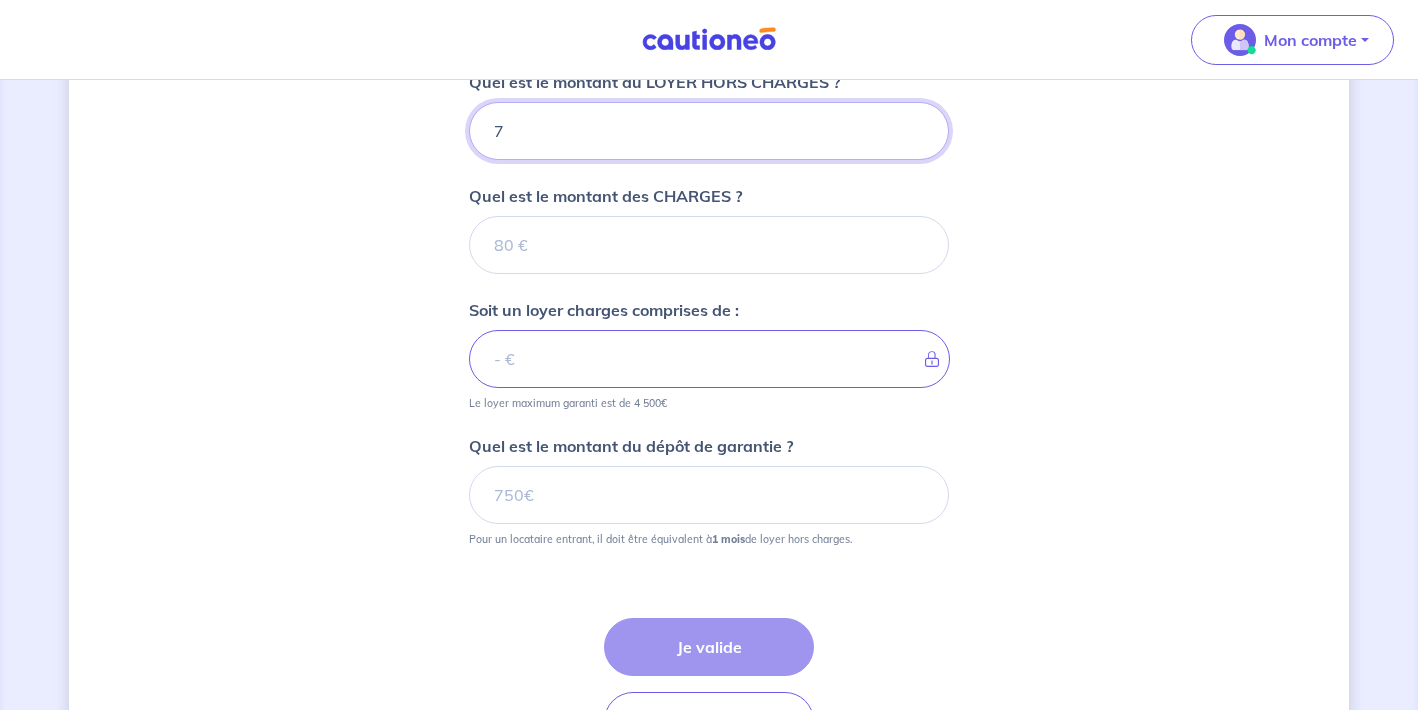 type on "70" 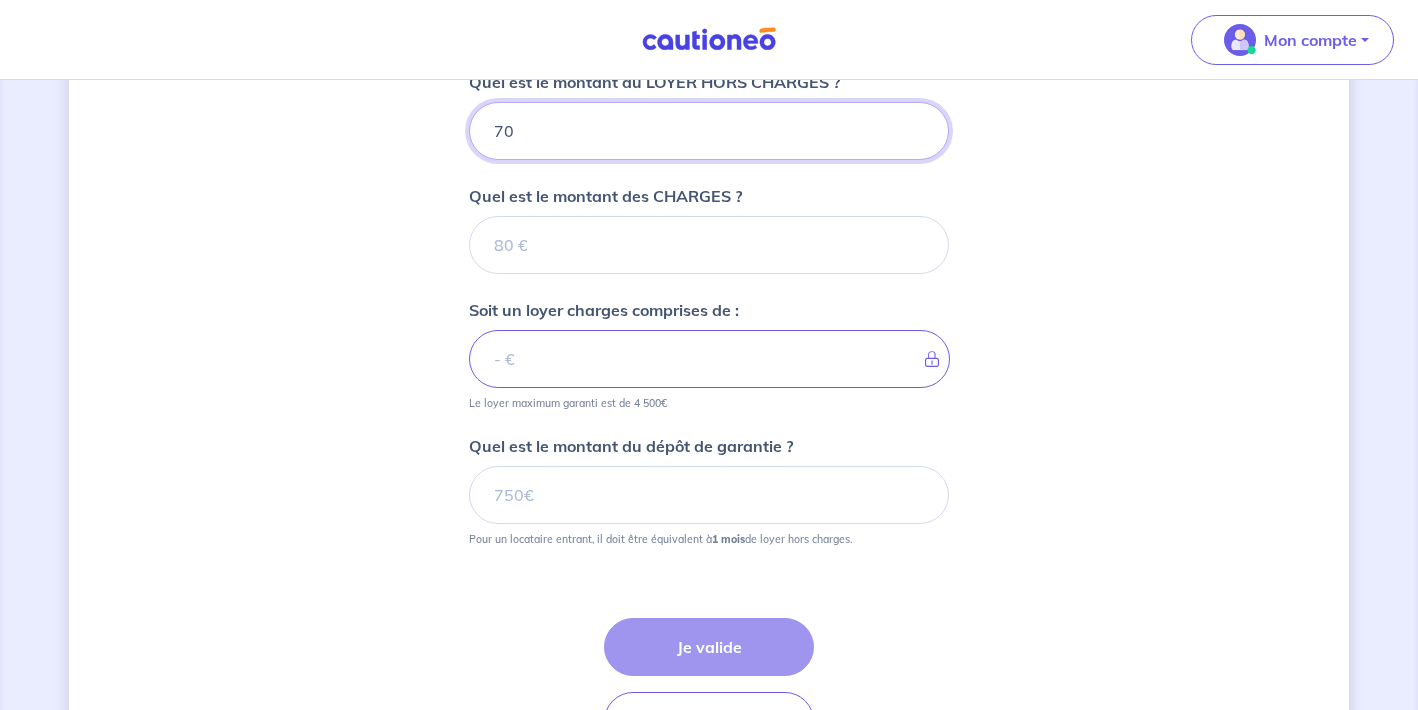 type 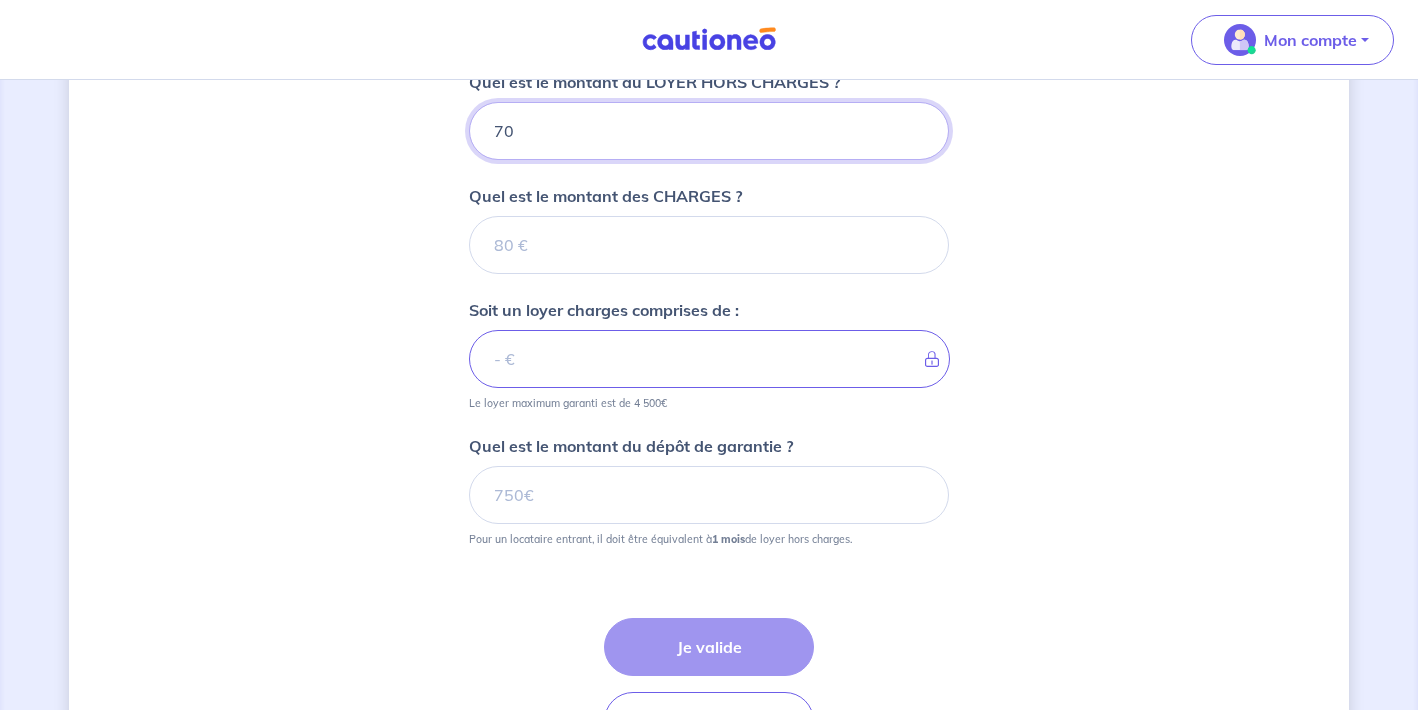 type on "[NUMBER]" 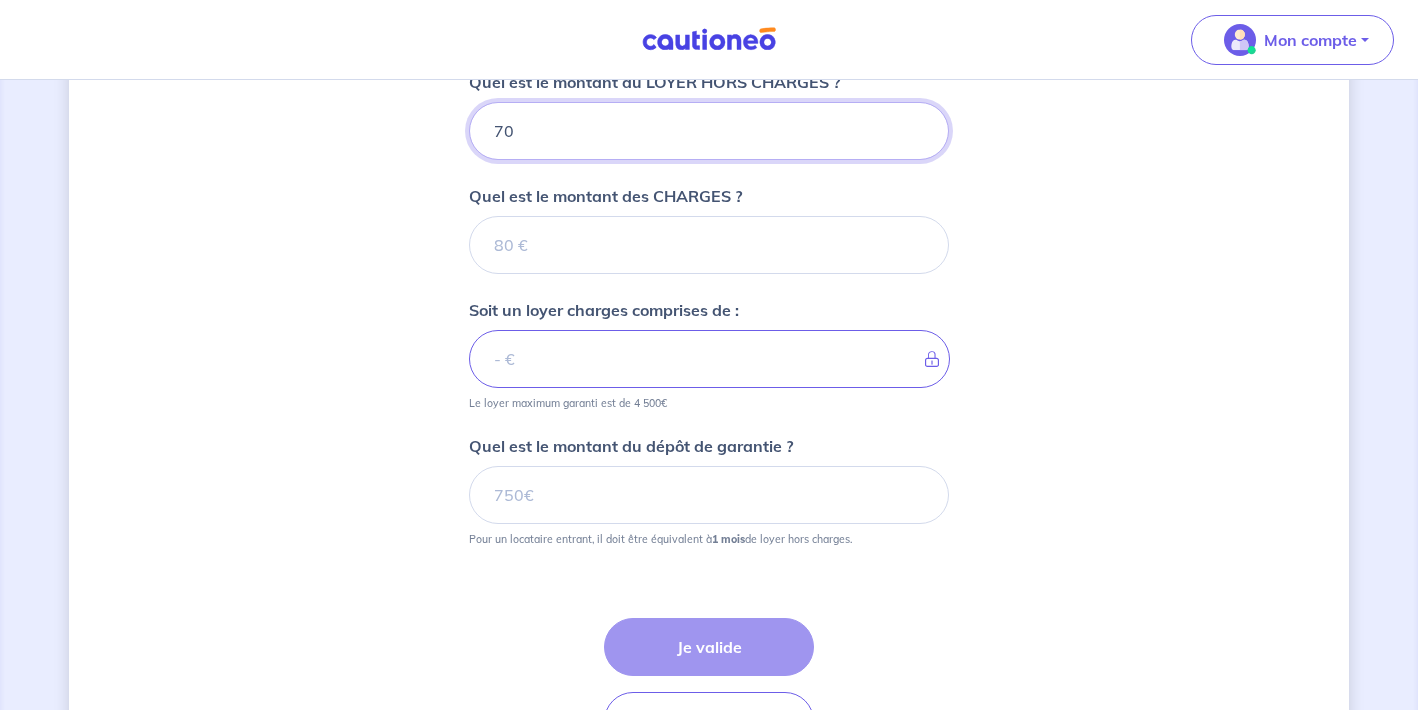 type 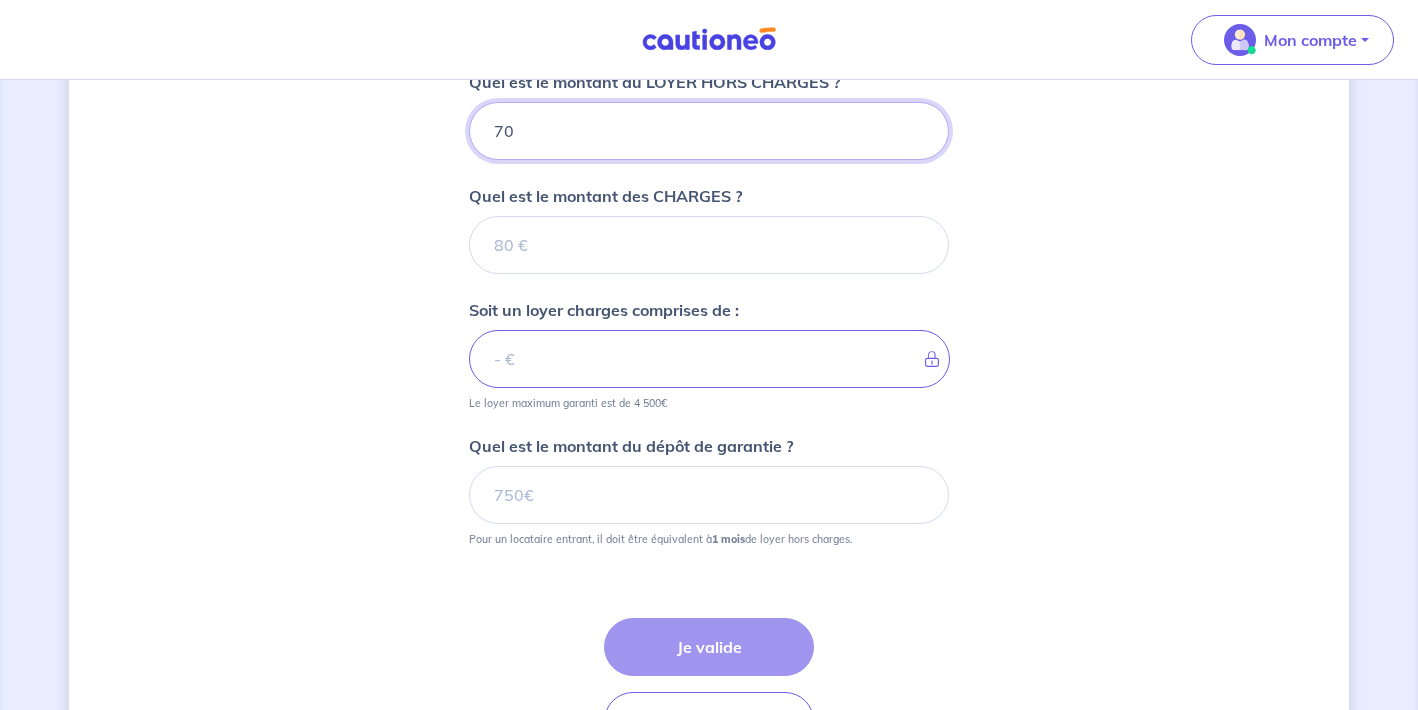 type on "[NUMBER]" 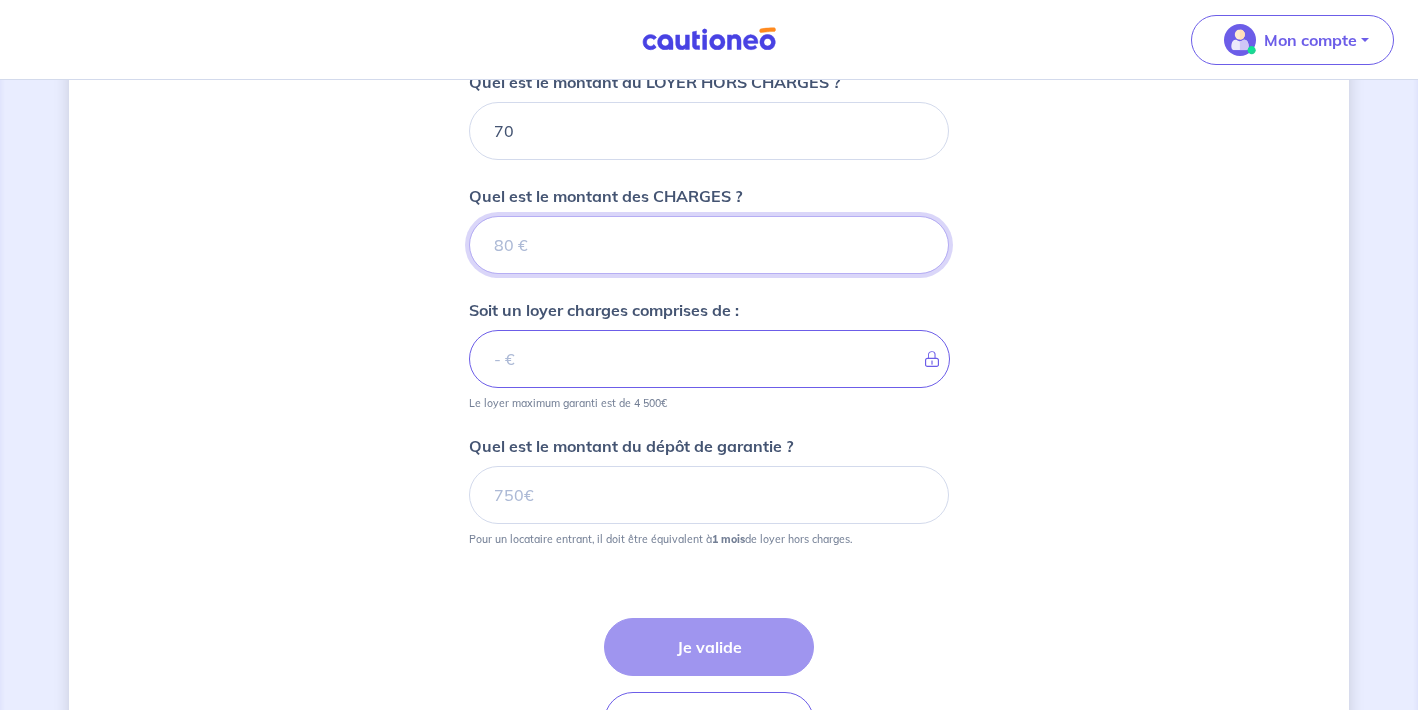 click on "Quel est le montant des CHARGES ?" at bounding box center (709, 245) 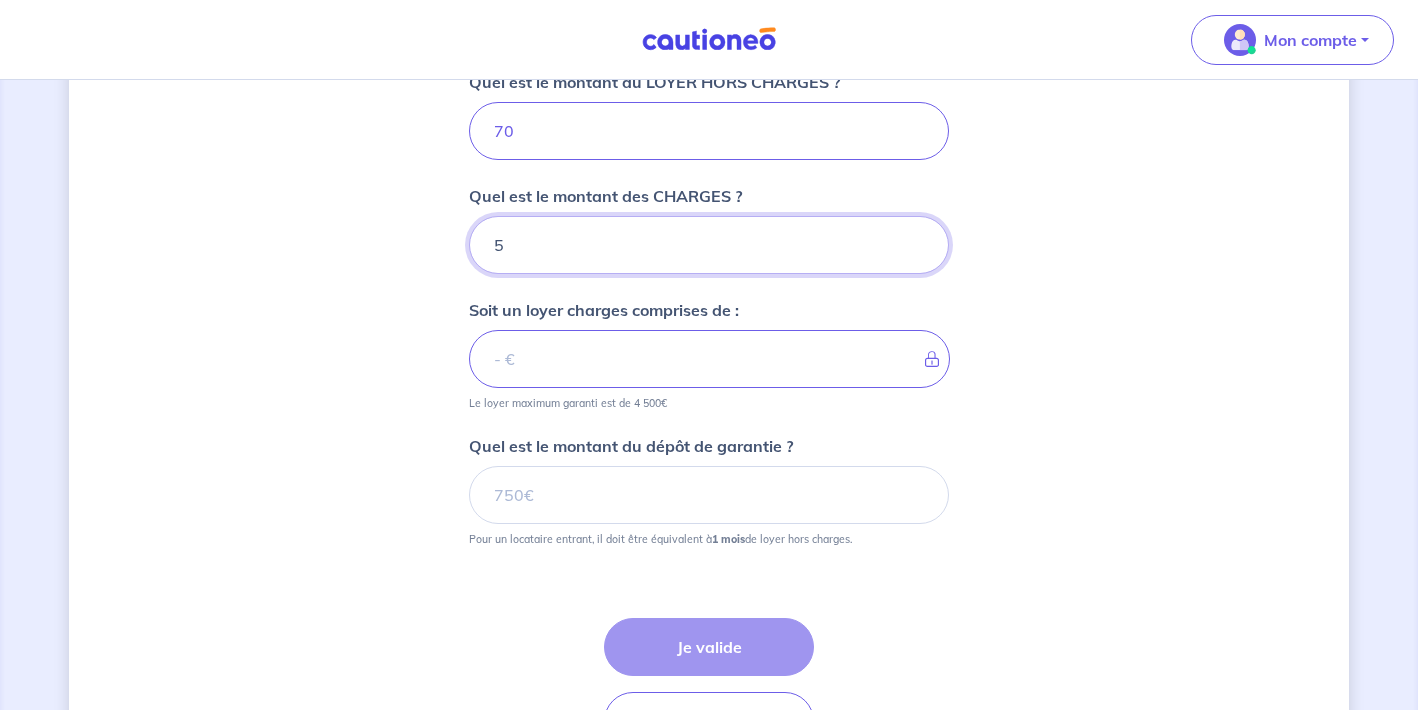 type on "50" 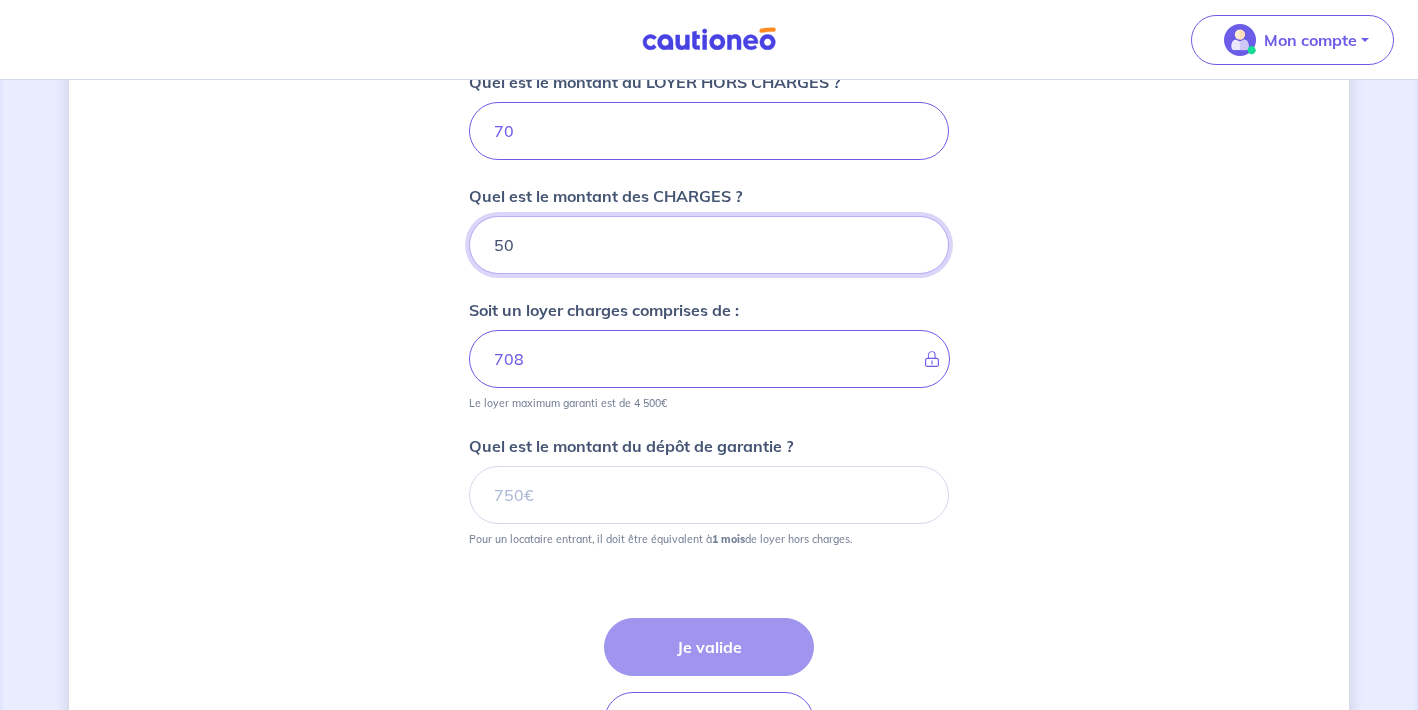 type on "753" 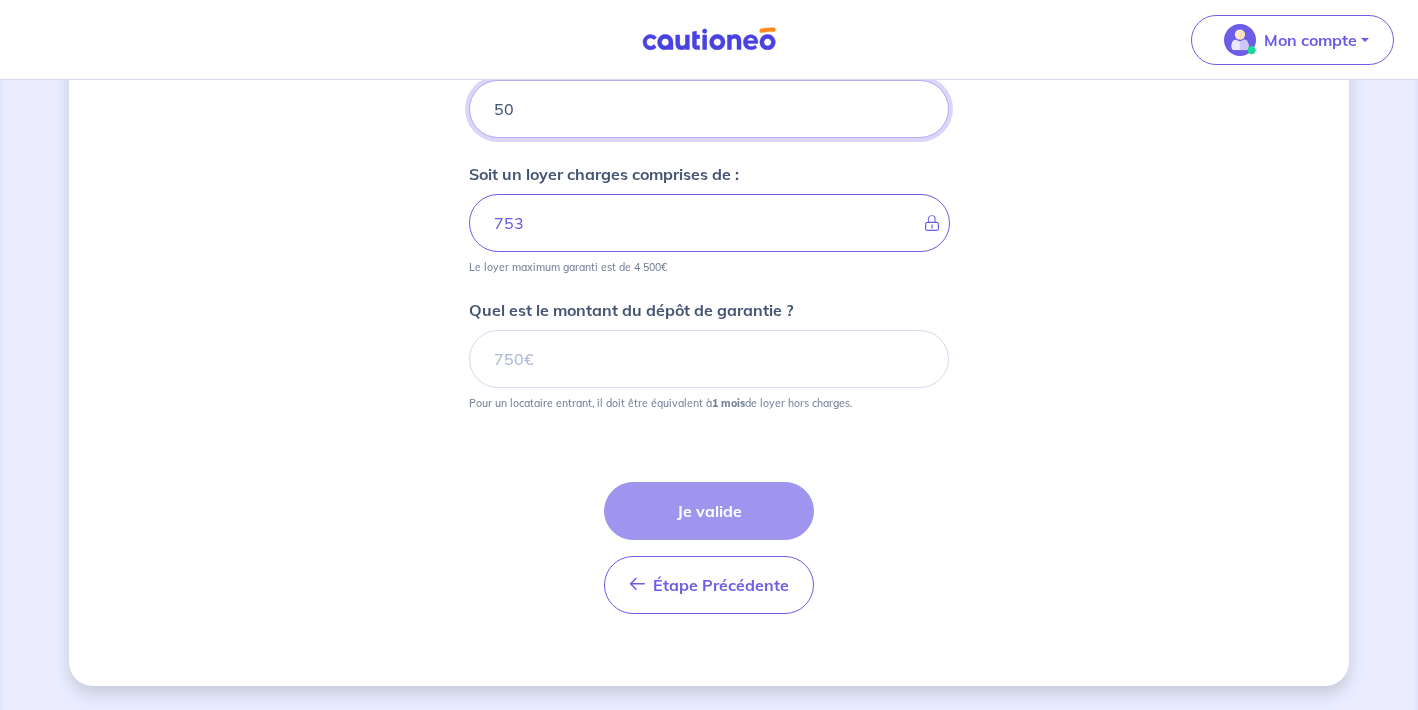 scroll, scrollTop: 968, scrollLeft: 0, axis: vertical 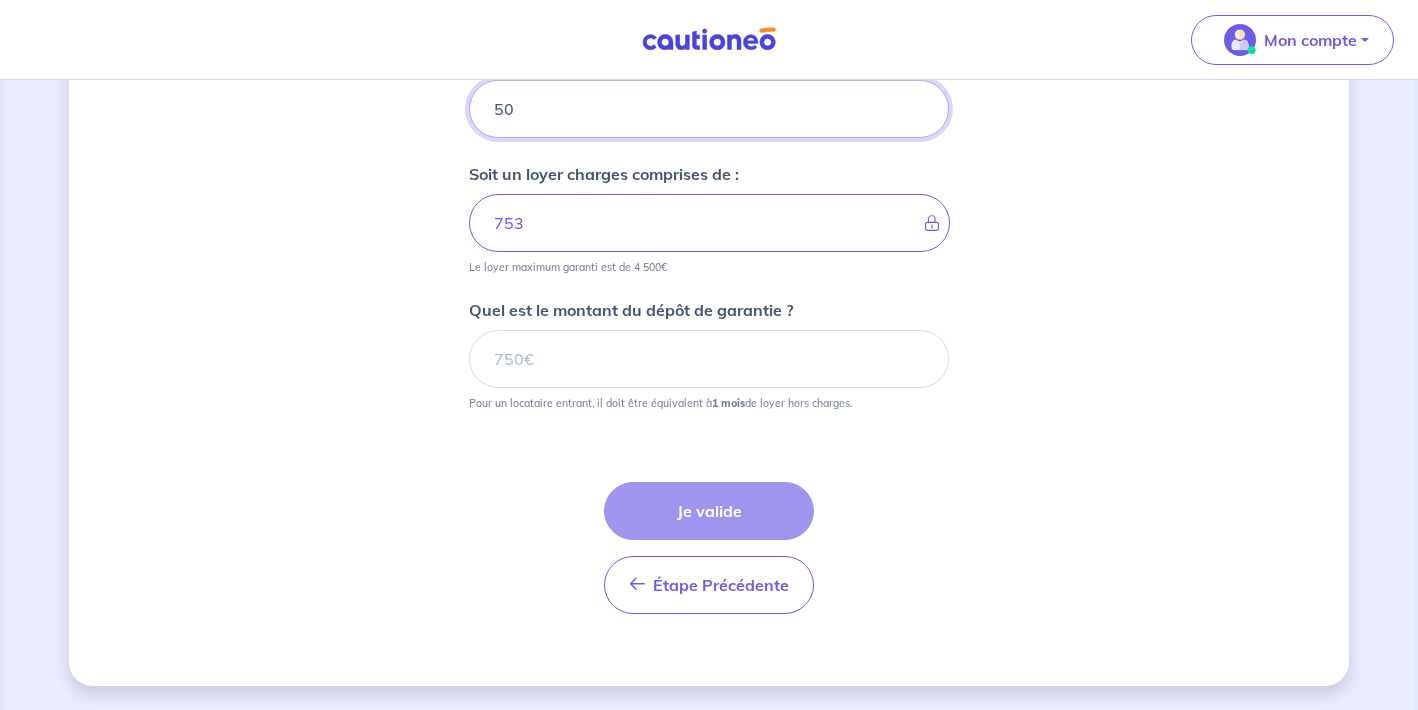 type on "50" 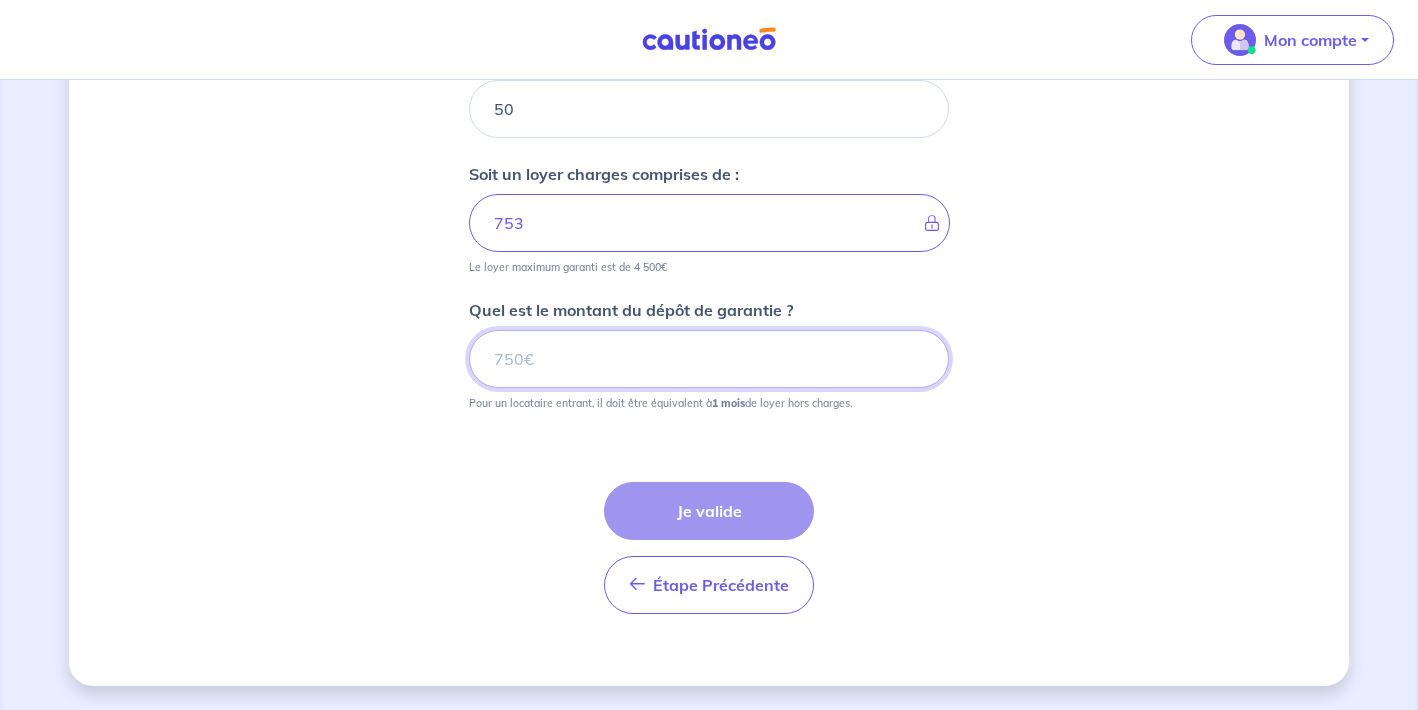 click on "Quel est le montant du dépôt de garantie ?" at bounding box center (709, 359) 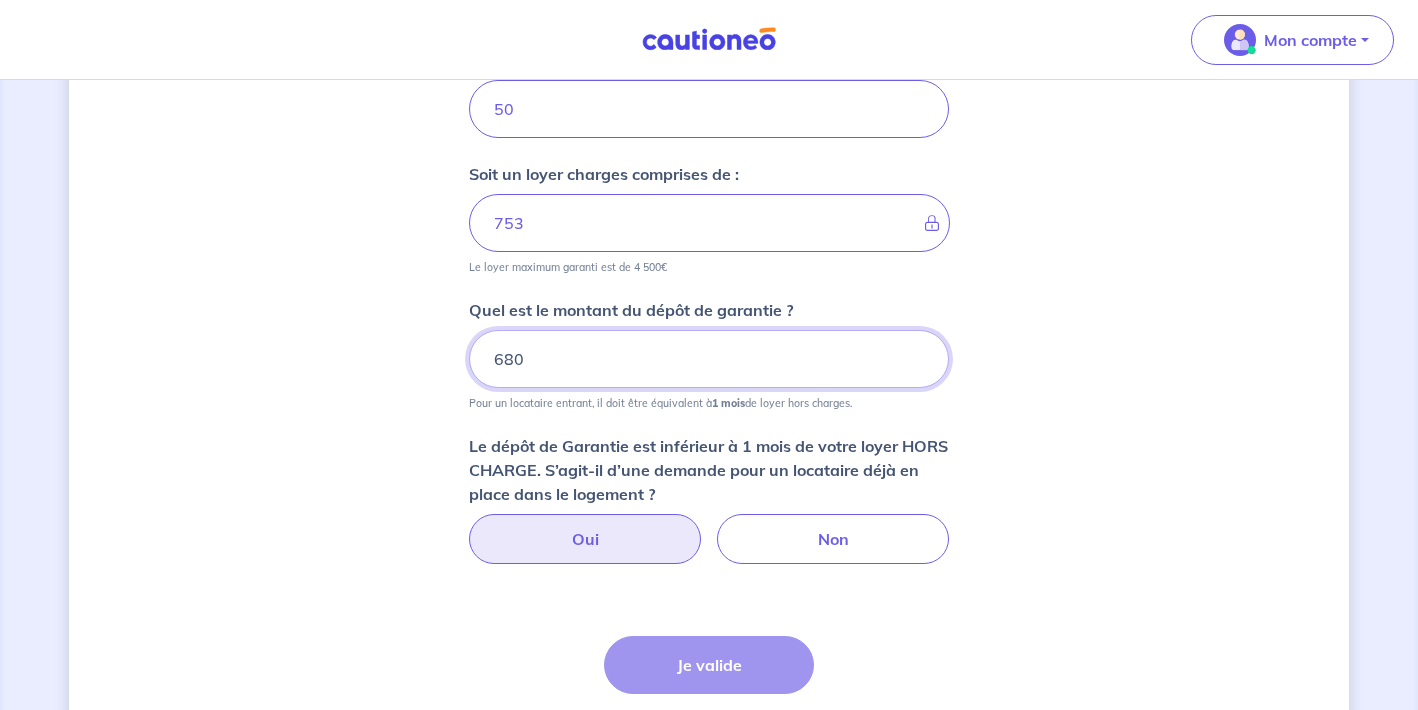 type on "680" 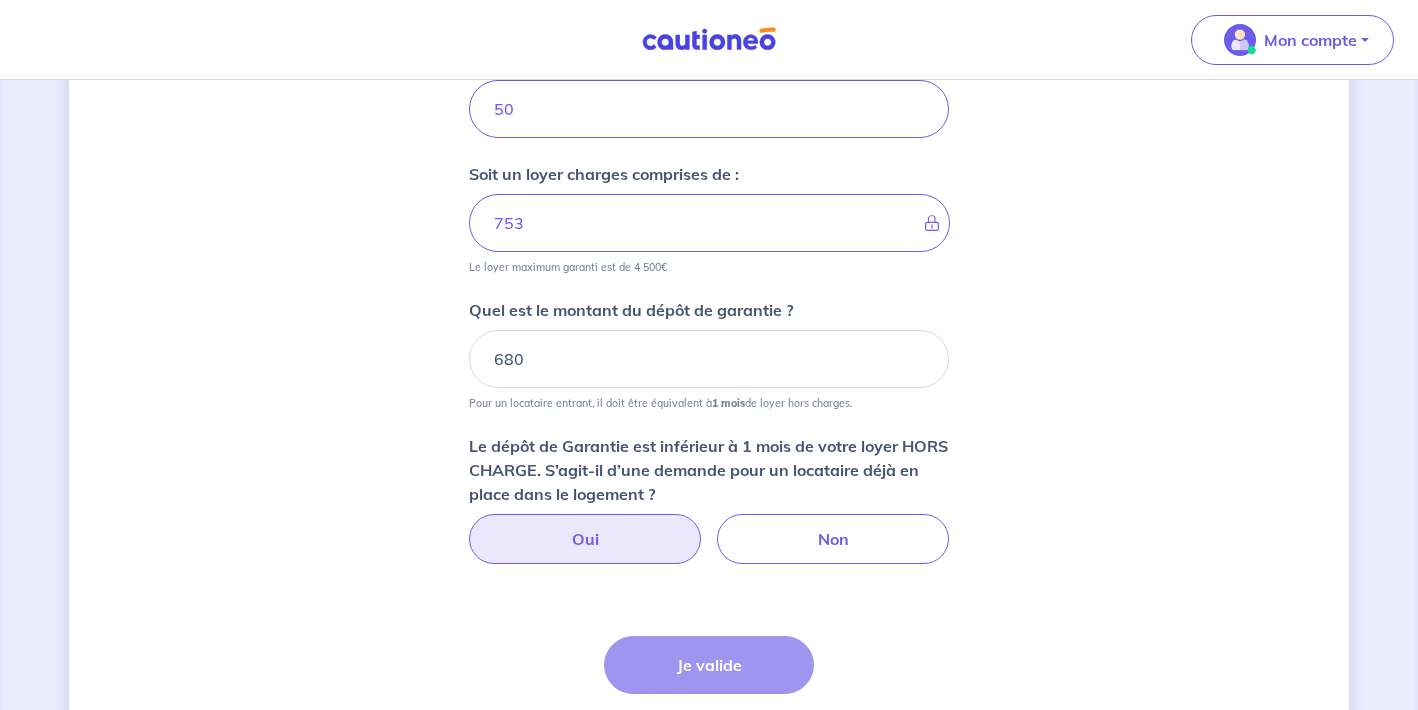 click on "Oui" at bounding box center (585, 539) 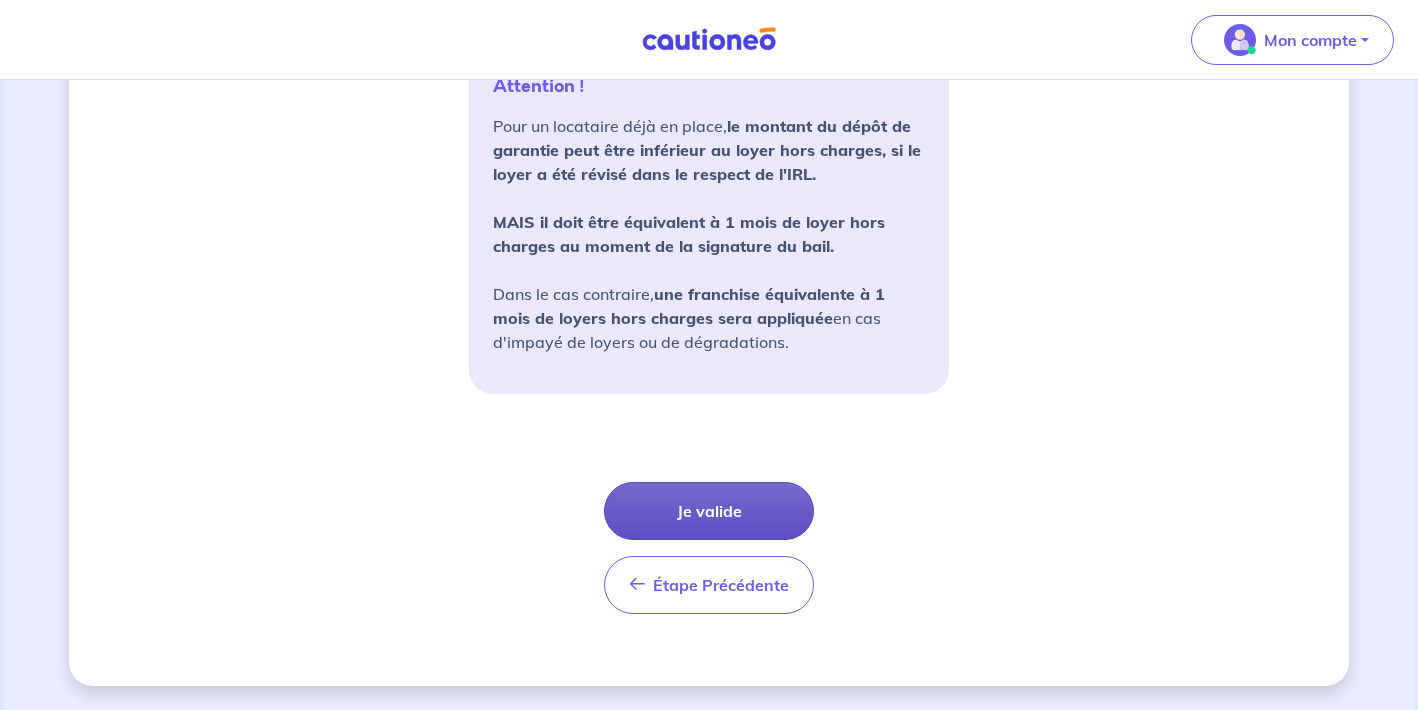 scroll, scrollTop: 1570, scrollLeft: 0, axis: vertical 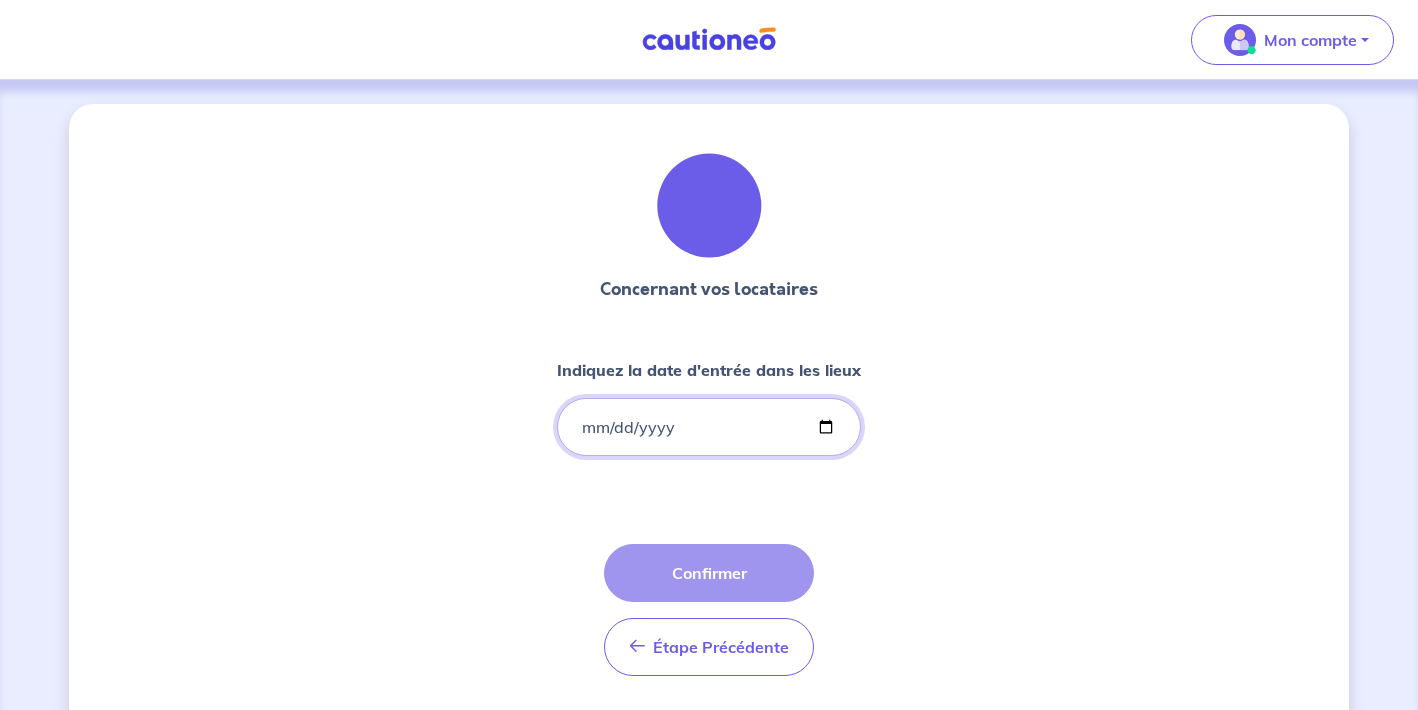 click on "Indiquez la date d'entrée dans les lieux" at bounding box center [709, 427] 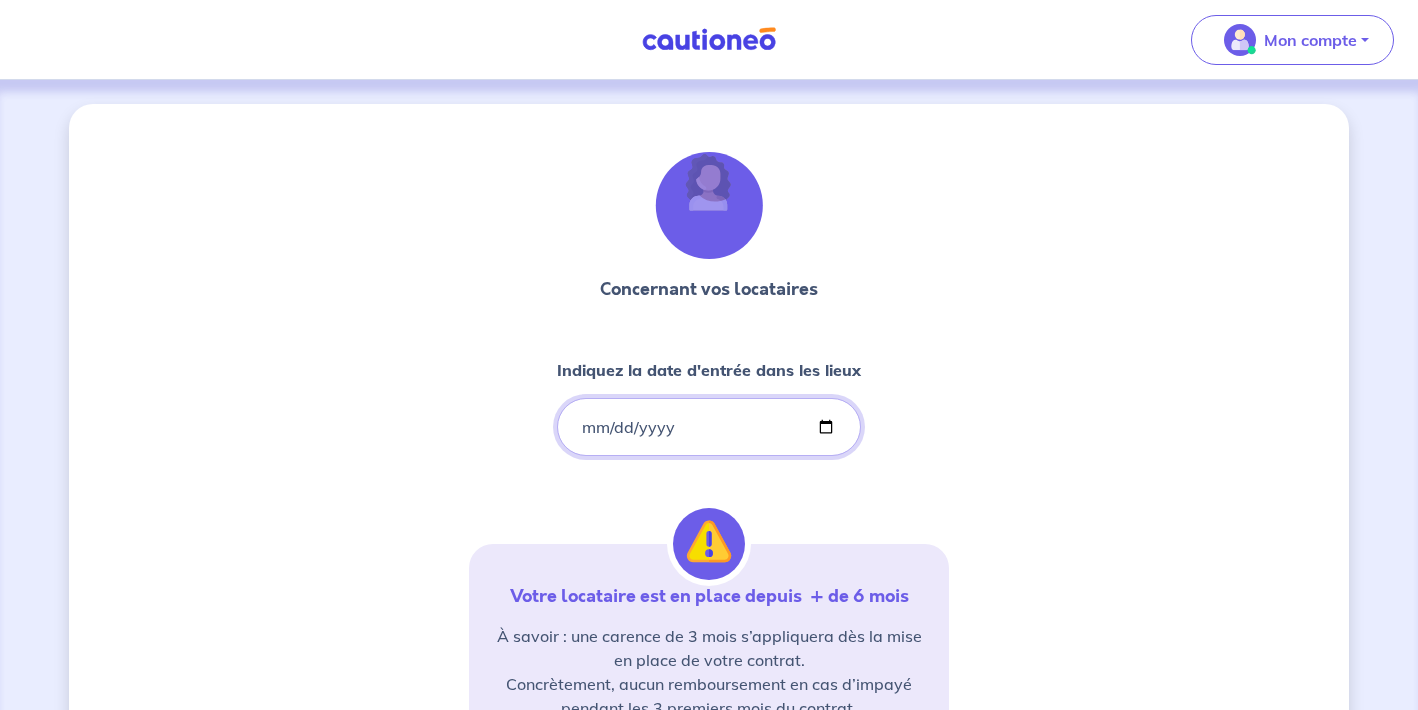 type on "[DATE]" 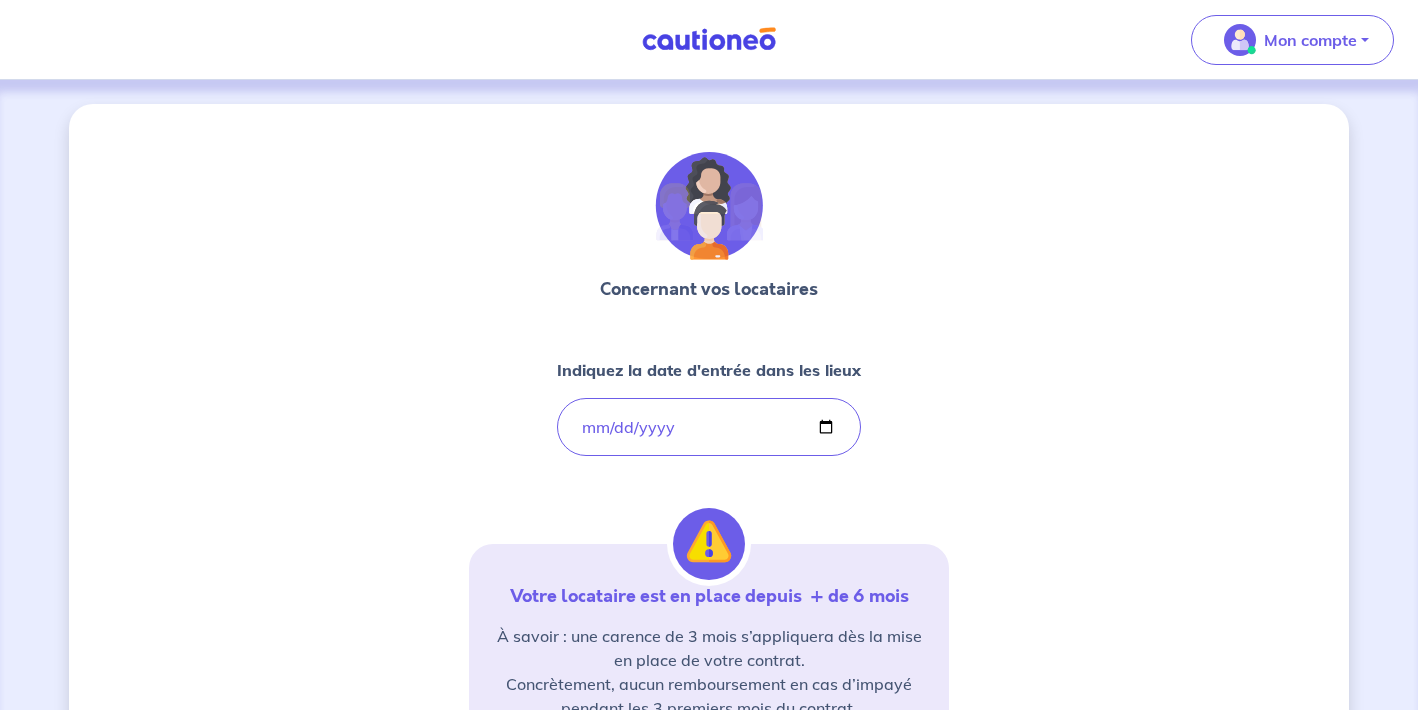 click on "Concernant vos locataires Indiquez la date d'entrée dans les lieux [DATE] Votre locataire est en place depuis  + de 6 mois À savoir : une carence de 3 mois s’appliquera dès la mise en place de votre contrat.
Concrètement, aucun remboursement en cas d’impayé pendant les 3 premiers mois du contrat.
✅ En revanche, aucune franchise ne s’appliquera une fois la garantie active. Étape Précédente Précédent Confirmer" at bounding box center (709, 610) 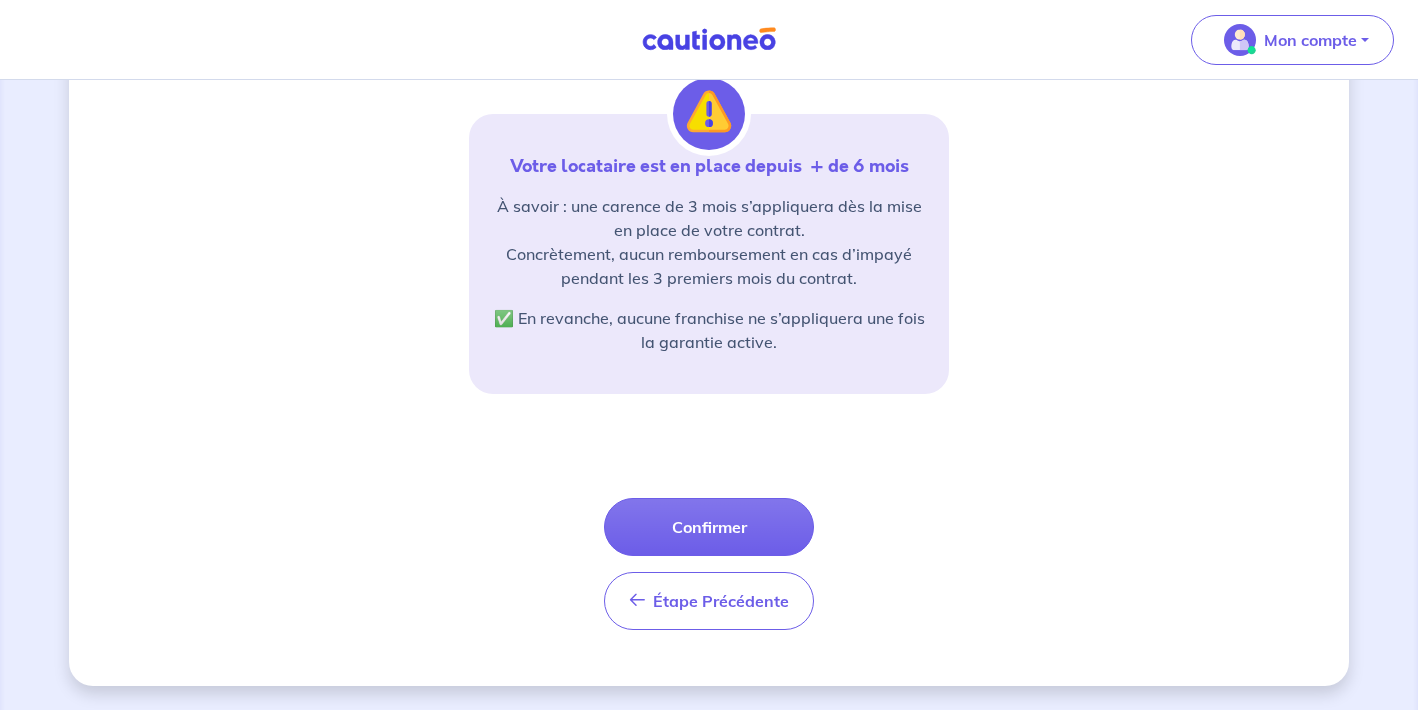 scroll, scrollTop: 430, scrollLeft: 0, axis: vertical 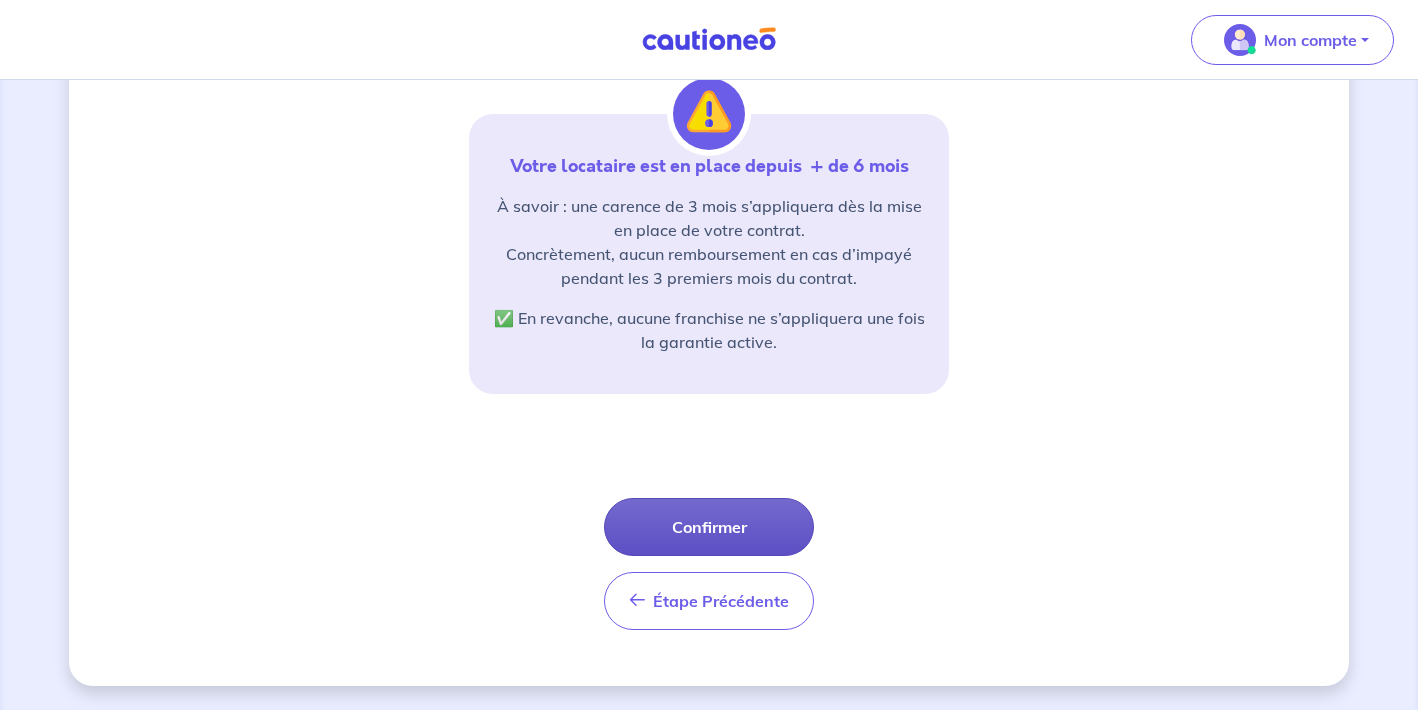 click on "Confirmer" at bounding box center (709, 527) 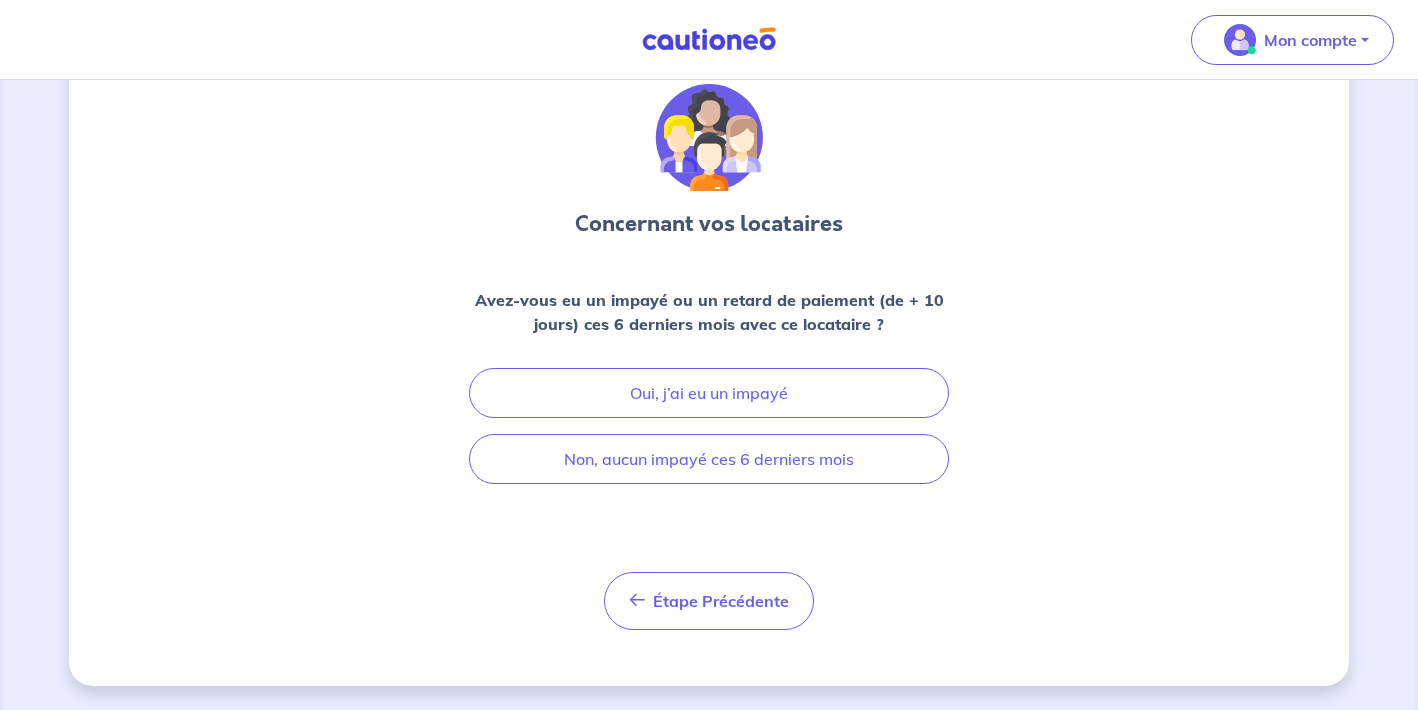scroll, scrollTop: 0, scrollLeft: 0, axis: both 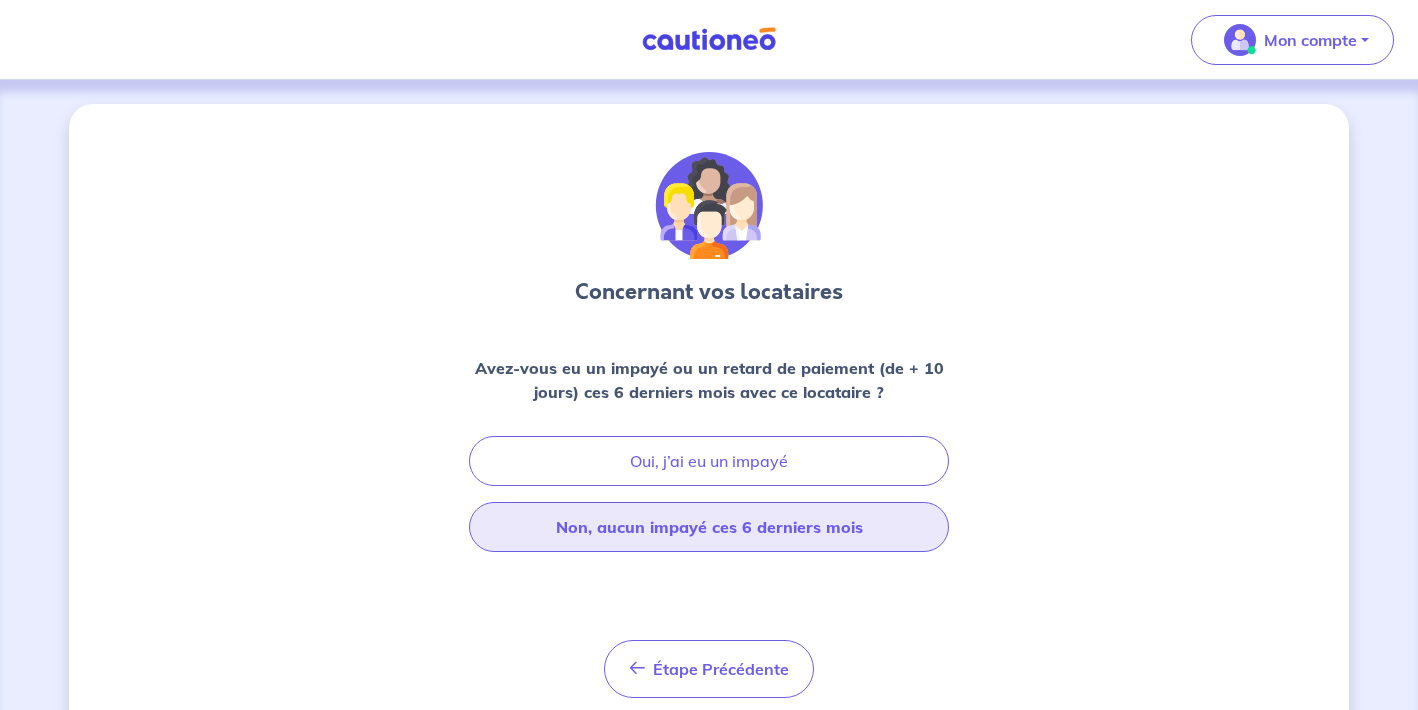 click on "Non, aucun impayé ces 6 derniers mois" at bounding box center [709, 527] 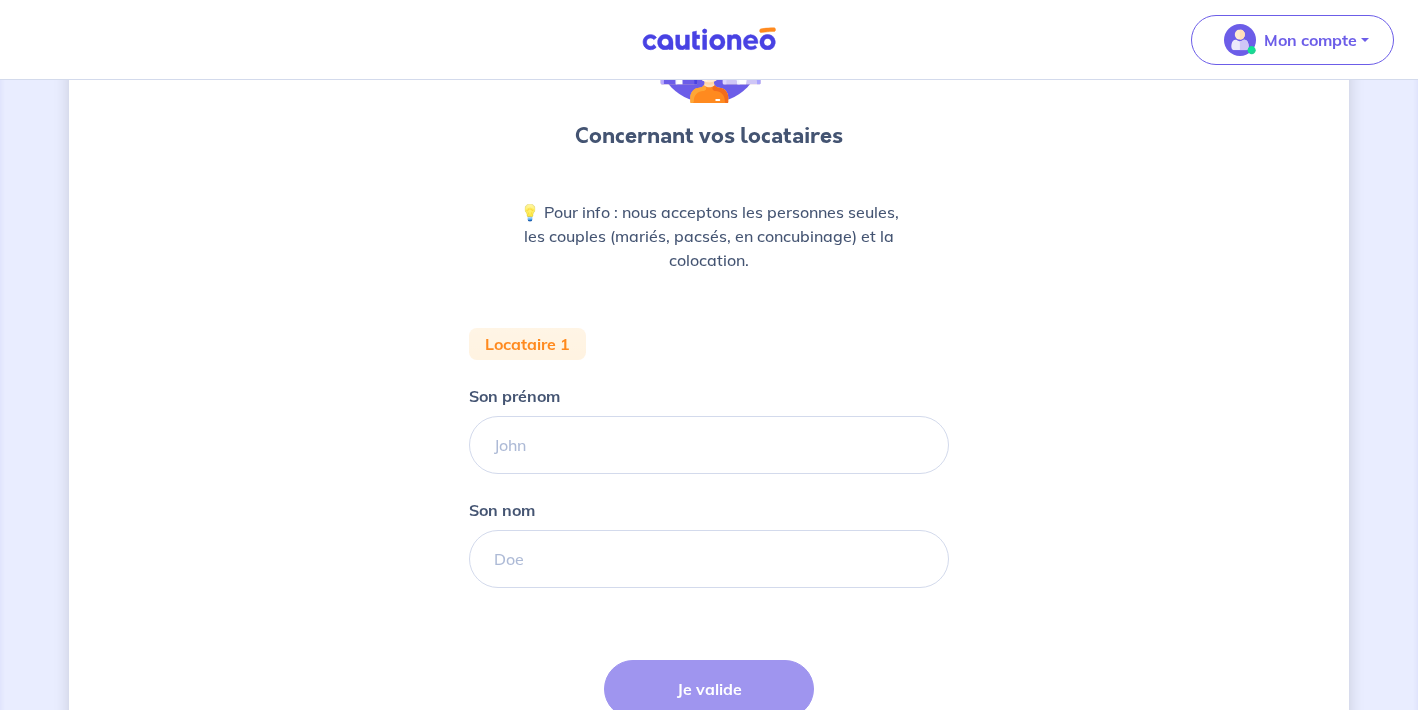 scroll, scrollTop: 251, scrollLeft: 0, axis: vertical 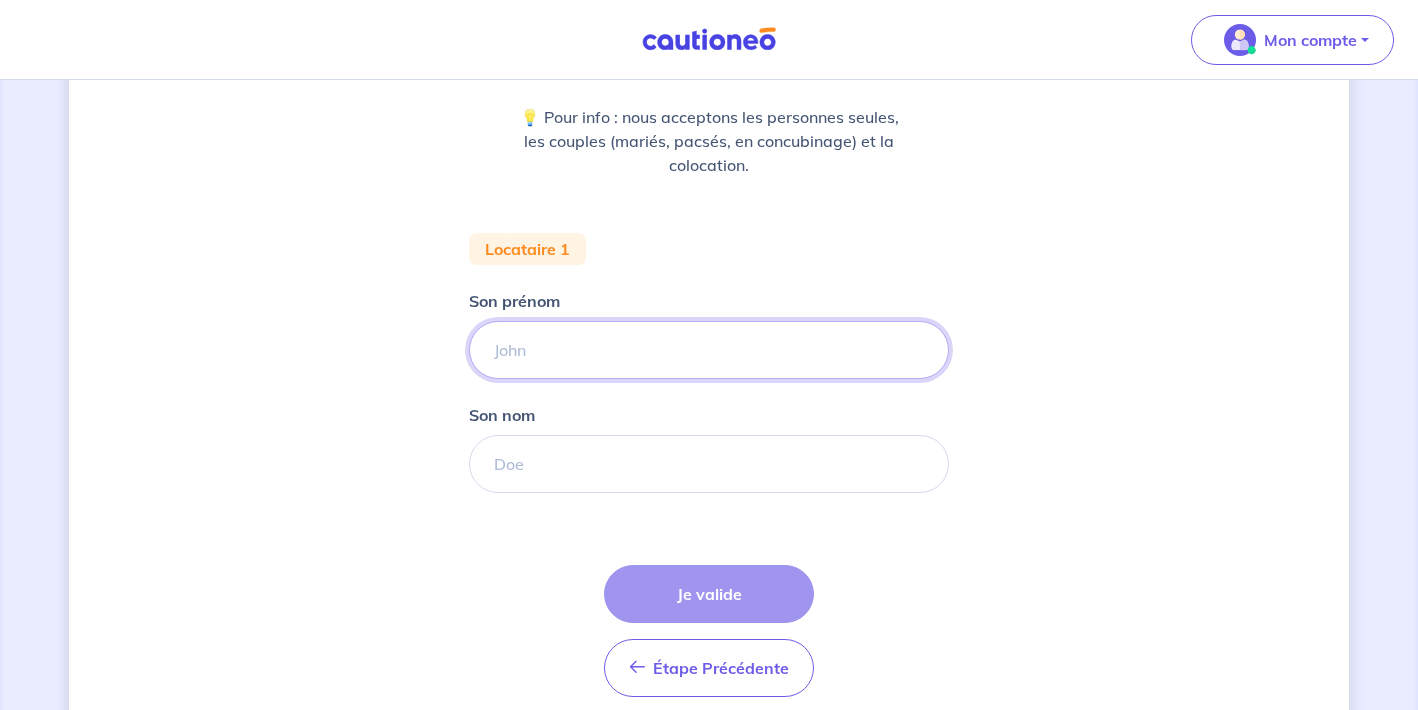 click on "Son prénom" at bounding box center [709, 350] 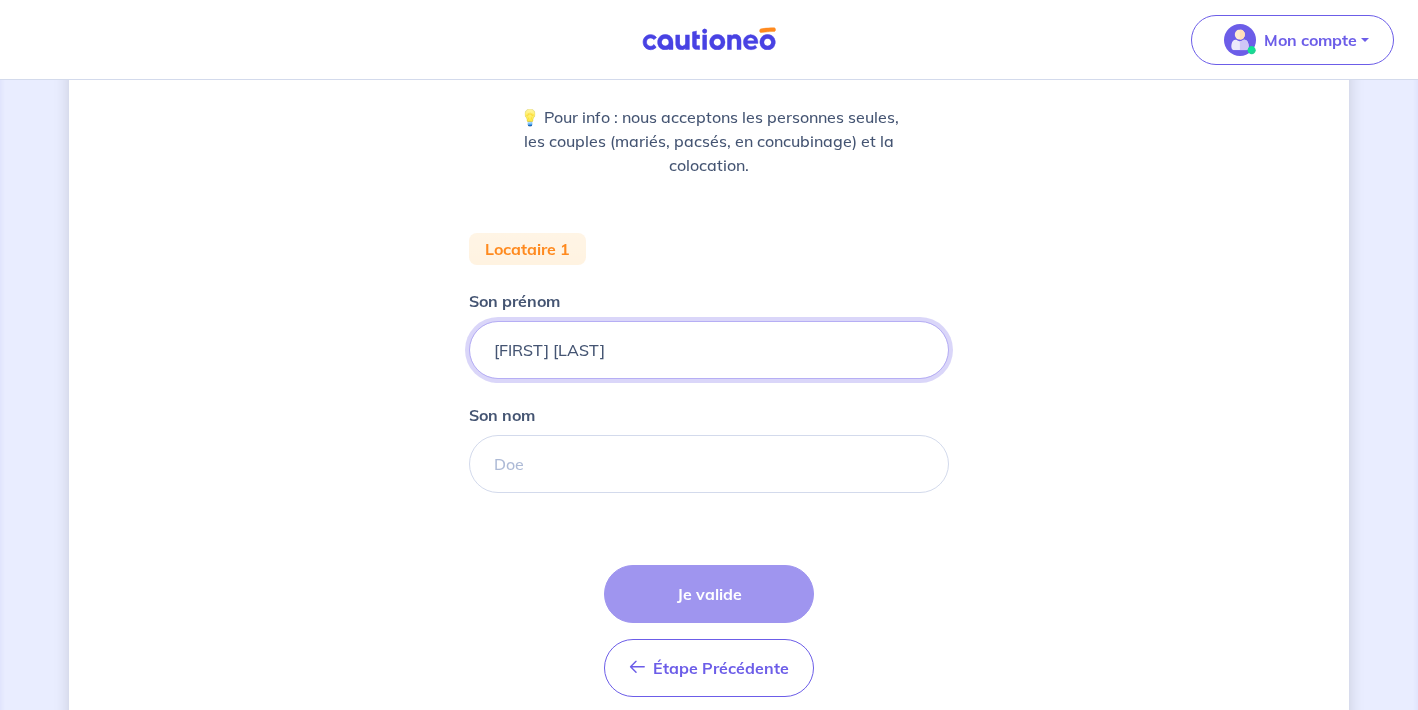 type on "[FIRST] [LAST]" 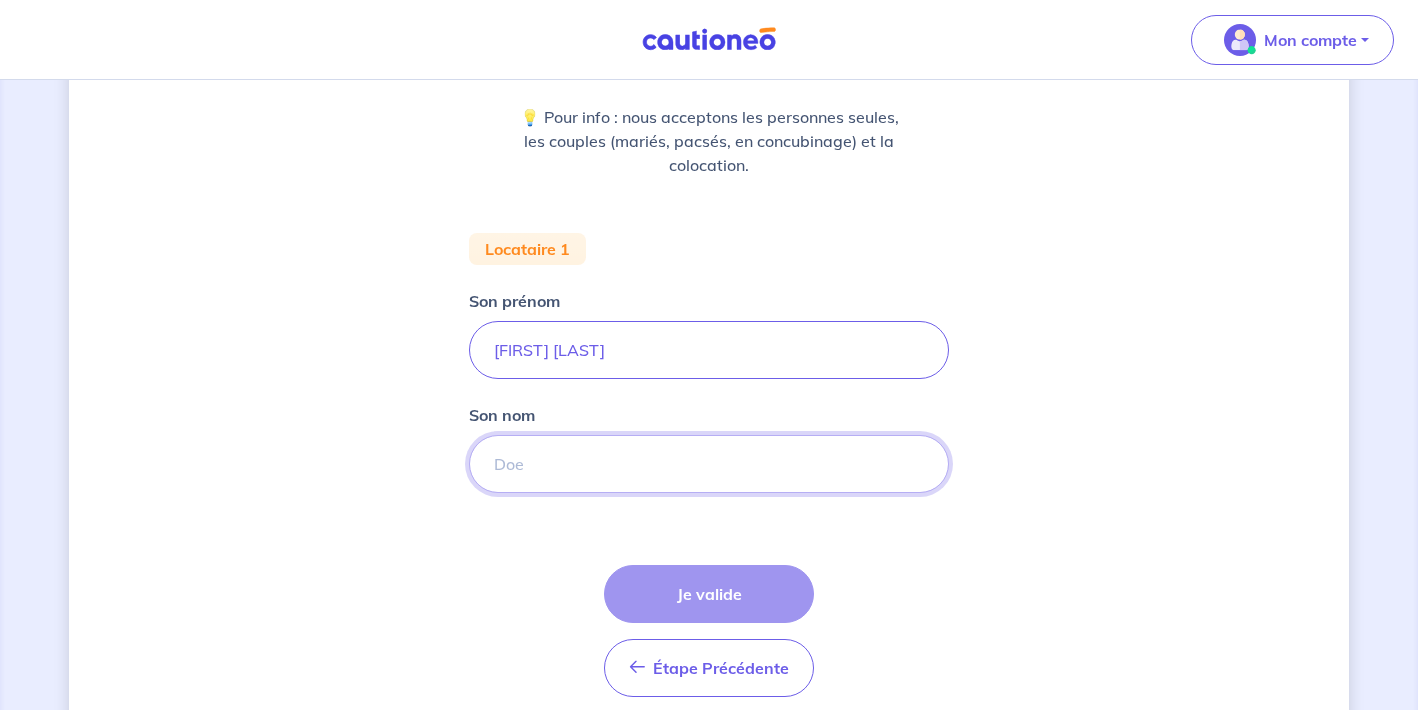 click on "Son nom" at bounding box center (709, 464) 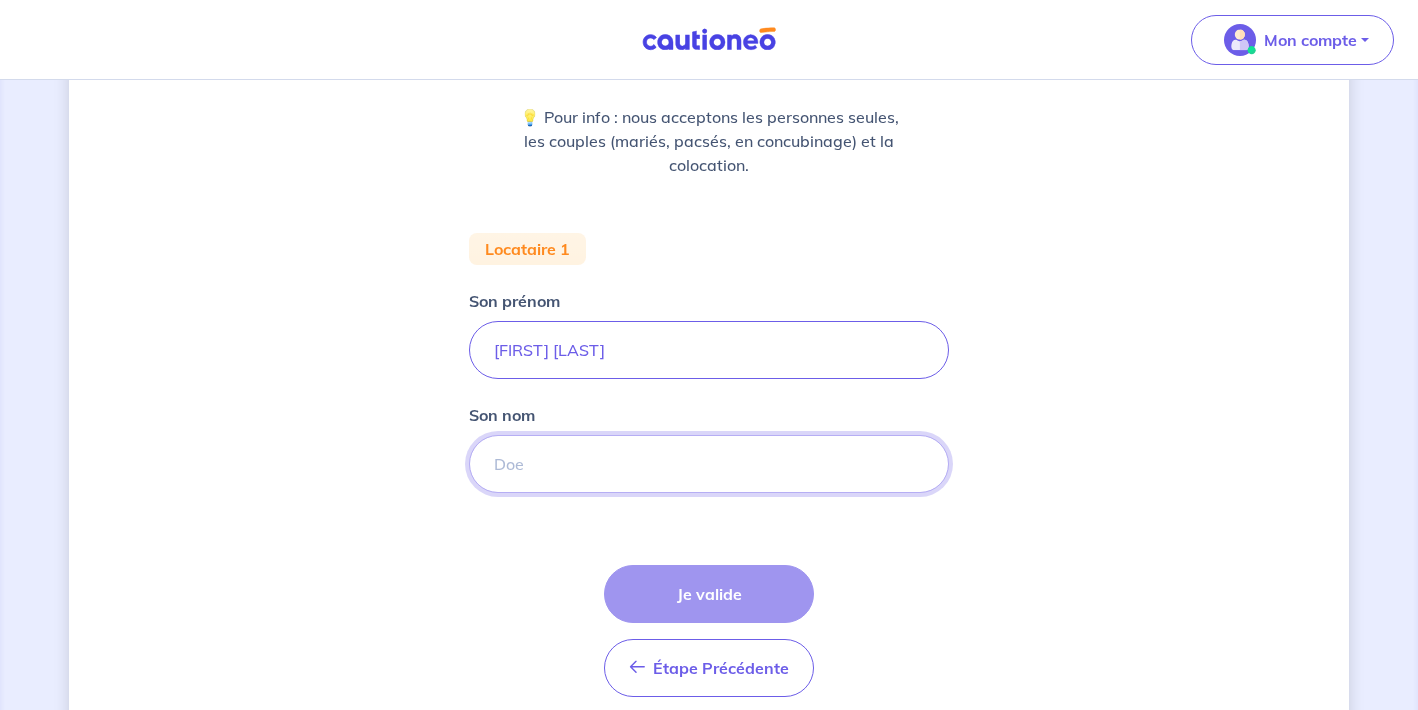 type on "H" 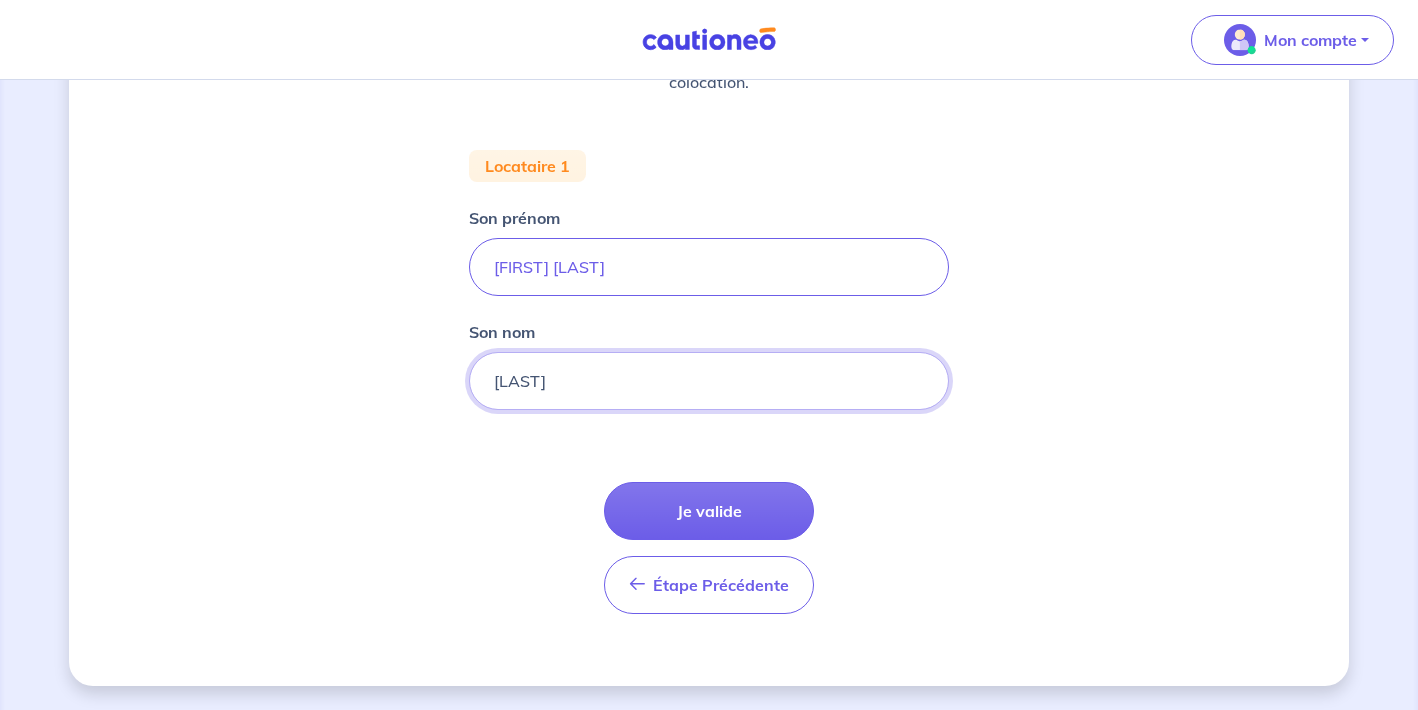 scroll, scrollTop: 334, scrollLeft: 0, axis: vertical 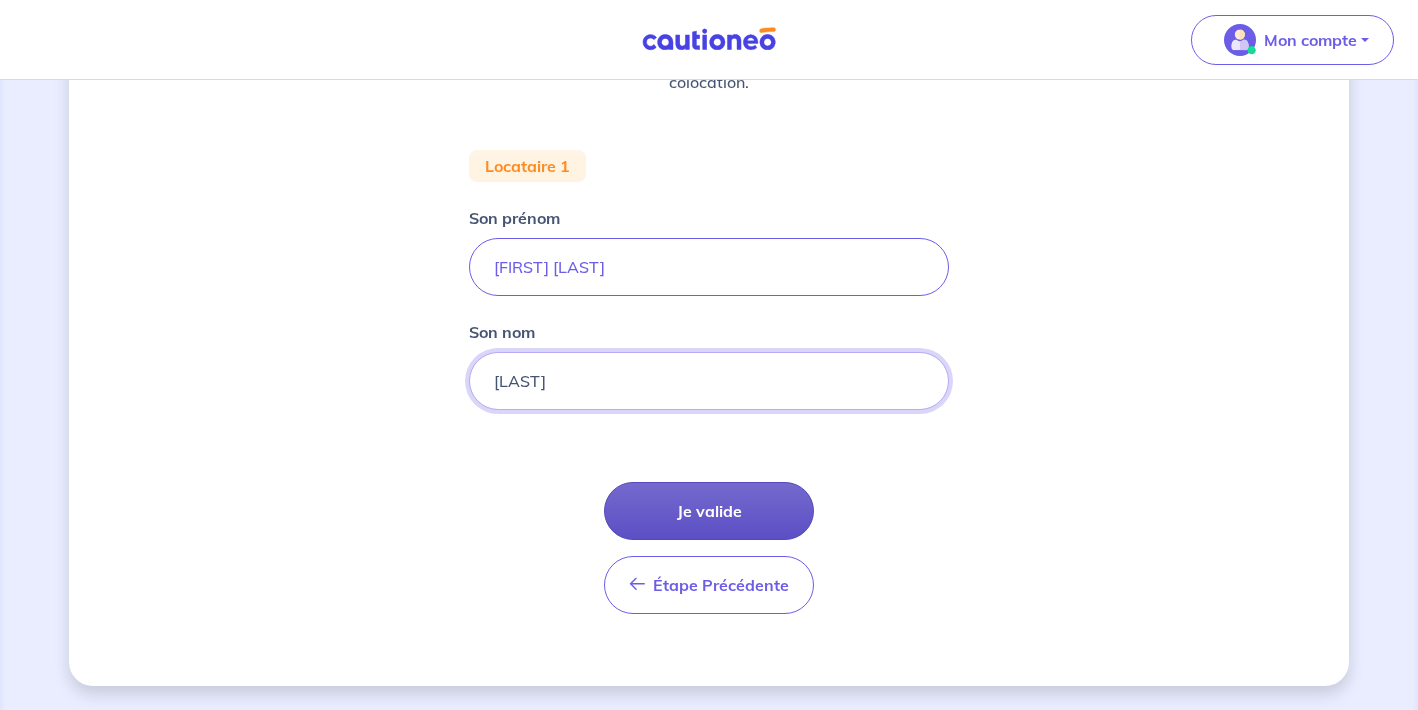 type on "[LAST]" 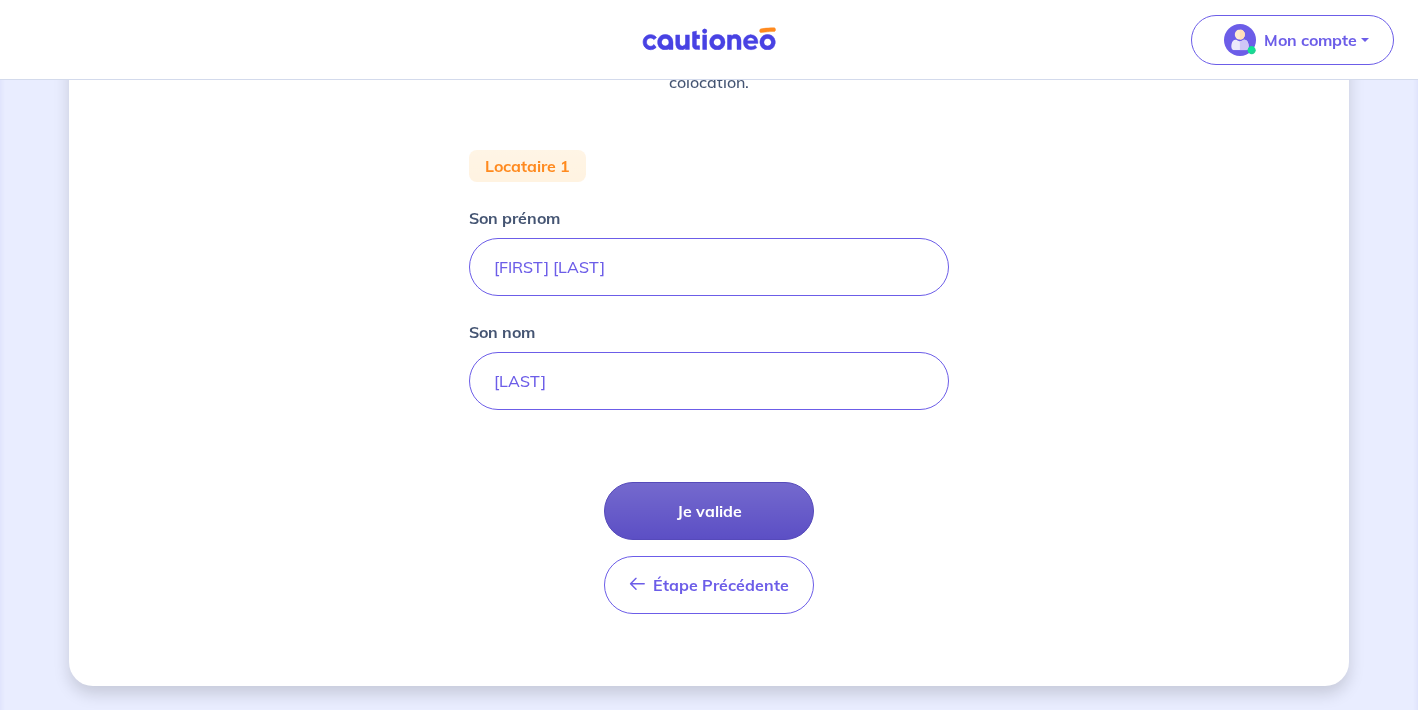 click on "Je valide" at bounding box center (709, 511) 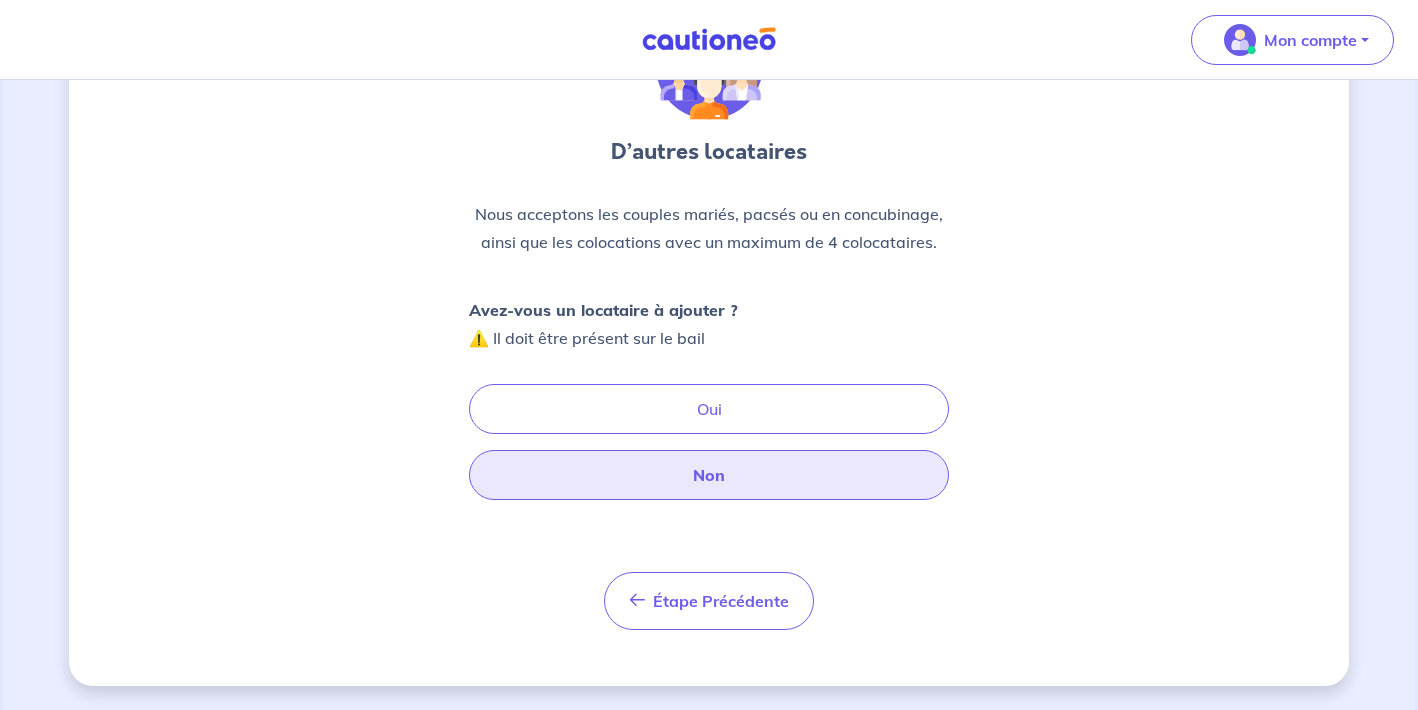scroll, scrollTop: 140, scrollLeft: 0, axis: vertical 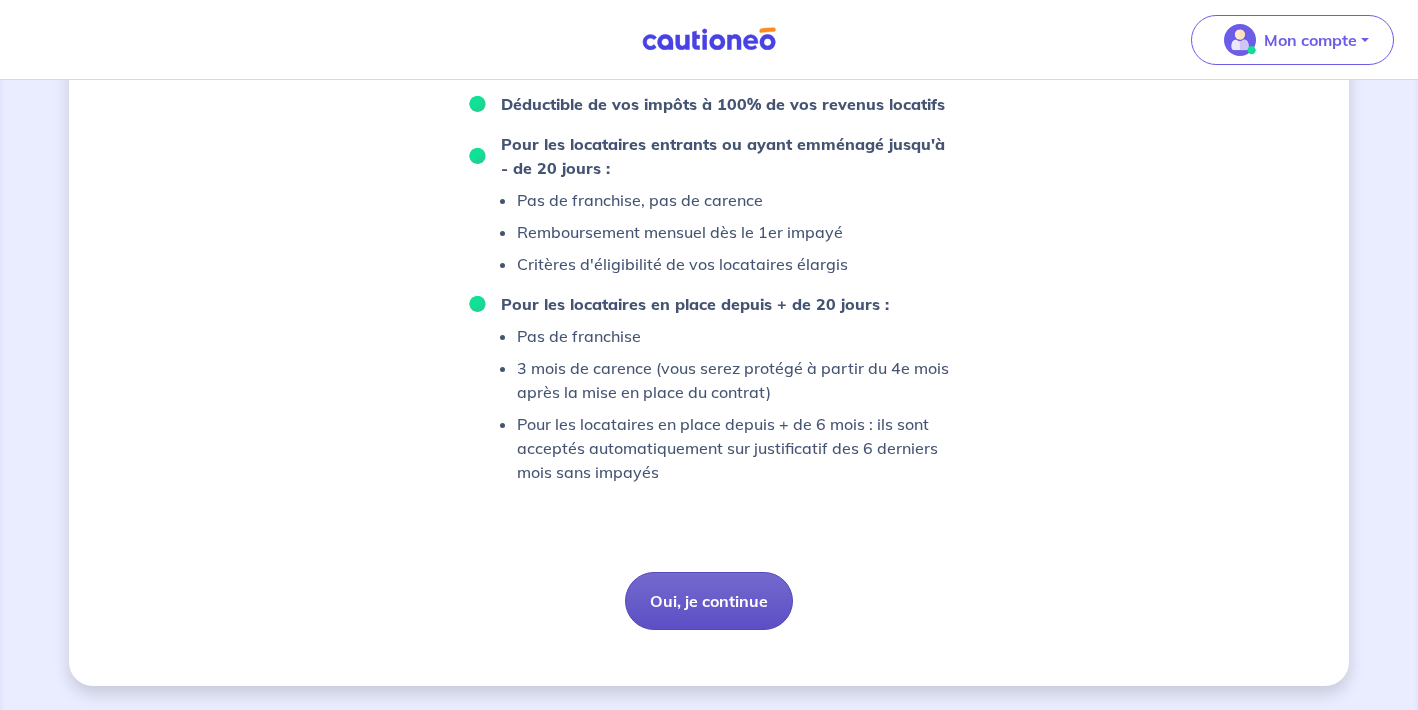 click on "Oui, je continue" at bounding box center (709, 601) 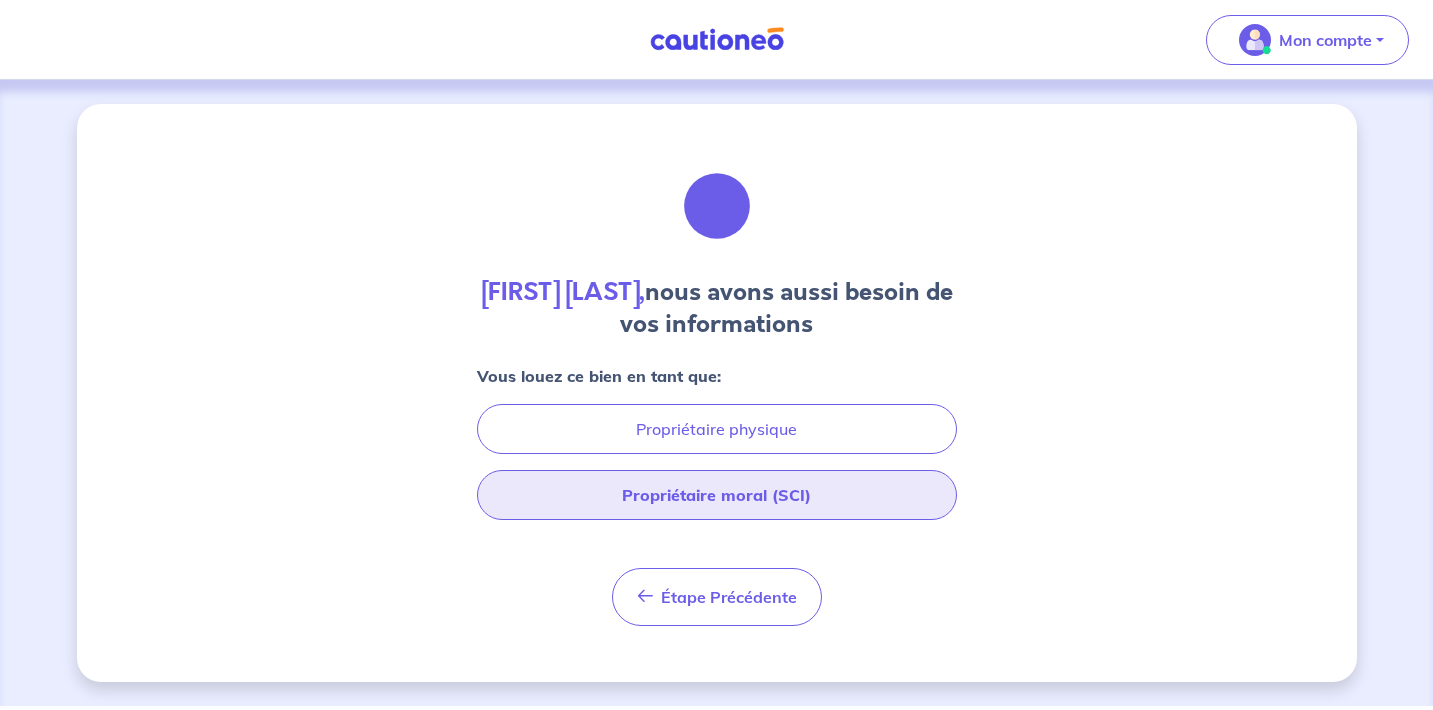 click on "Propriétaire moral (SCI)" at bounding box center (717, 495) 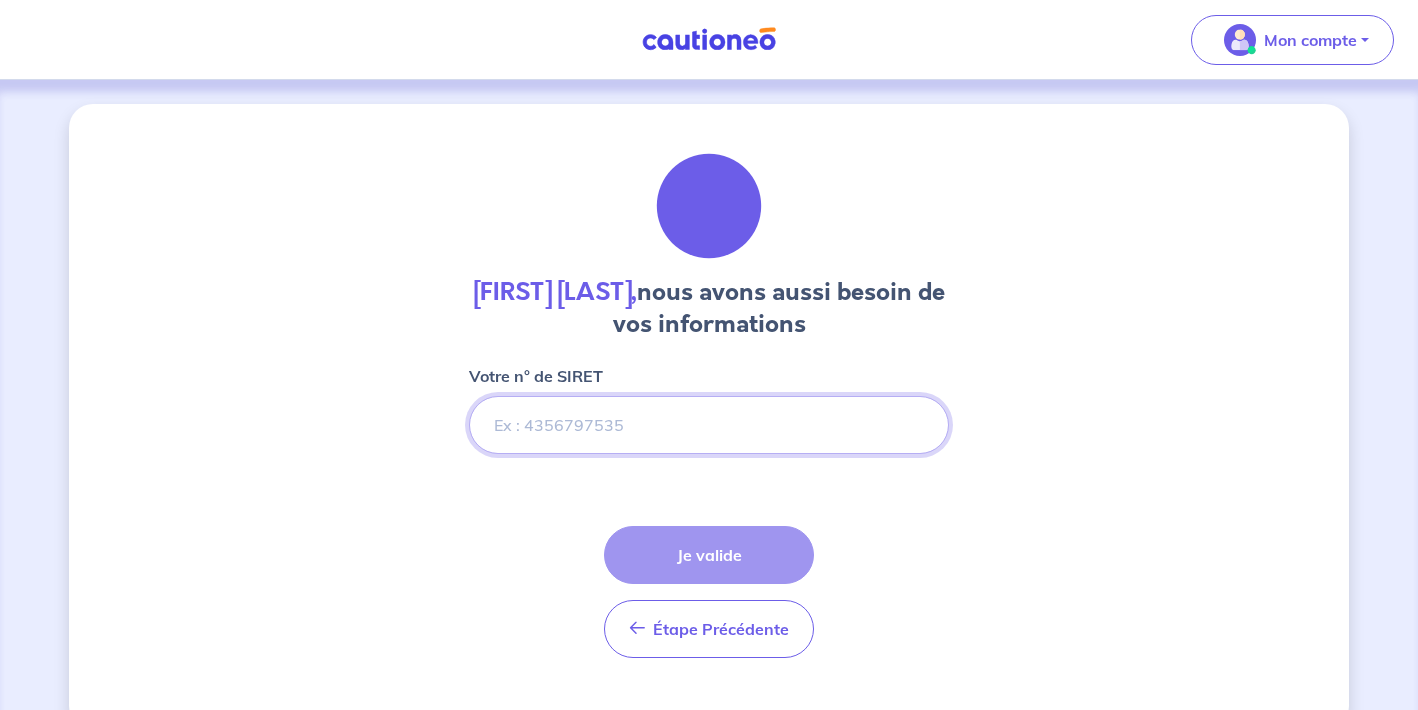 click on "Votre n° de  SIRET" at bounding box center [709, 425] 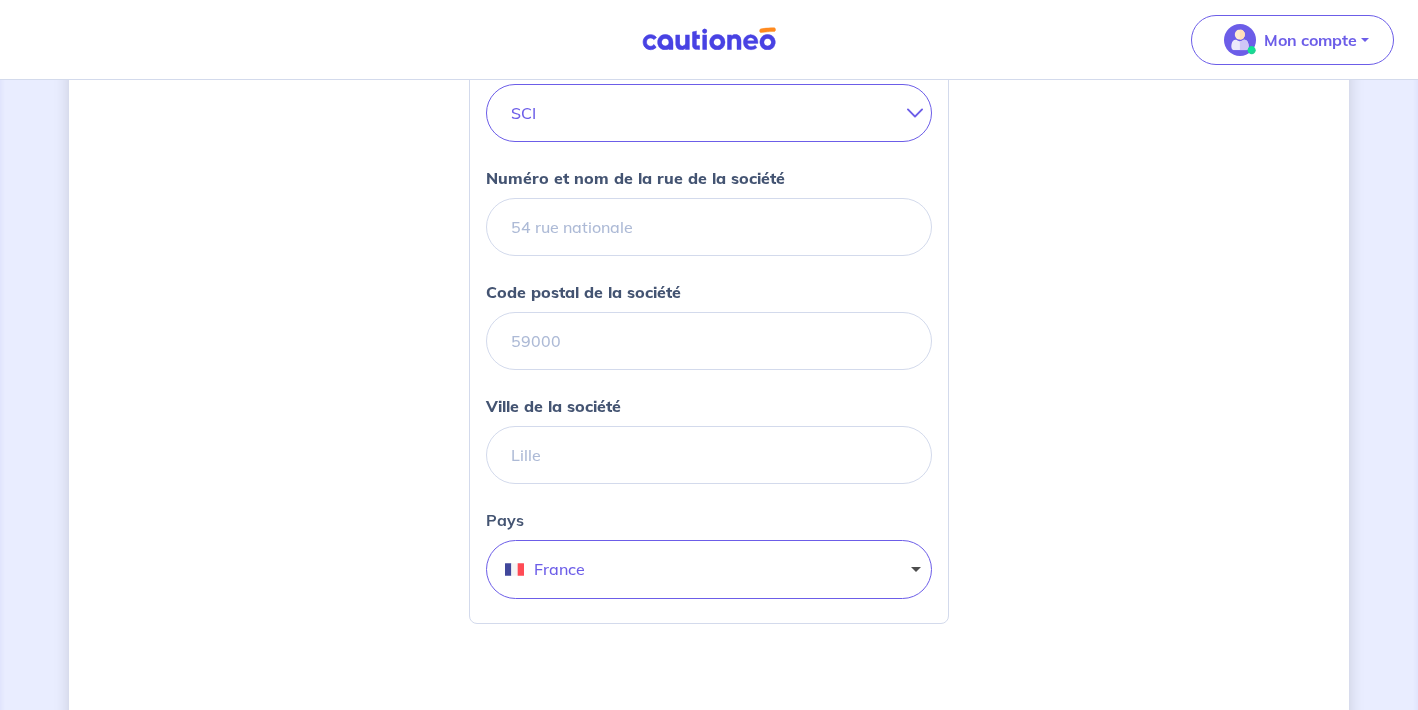 scroll, scrollTop: 576, scrollLeft: 0, axis: vertical 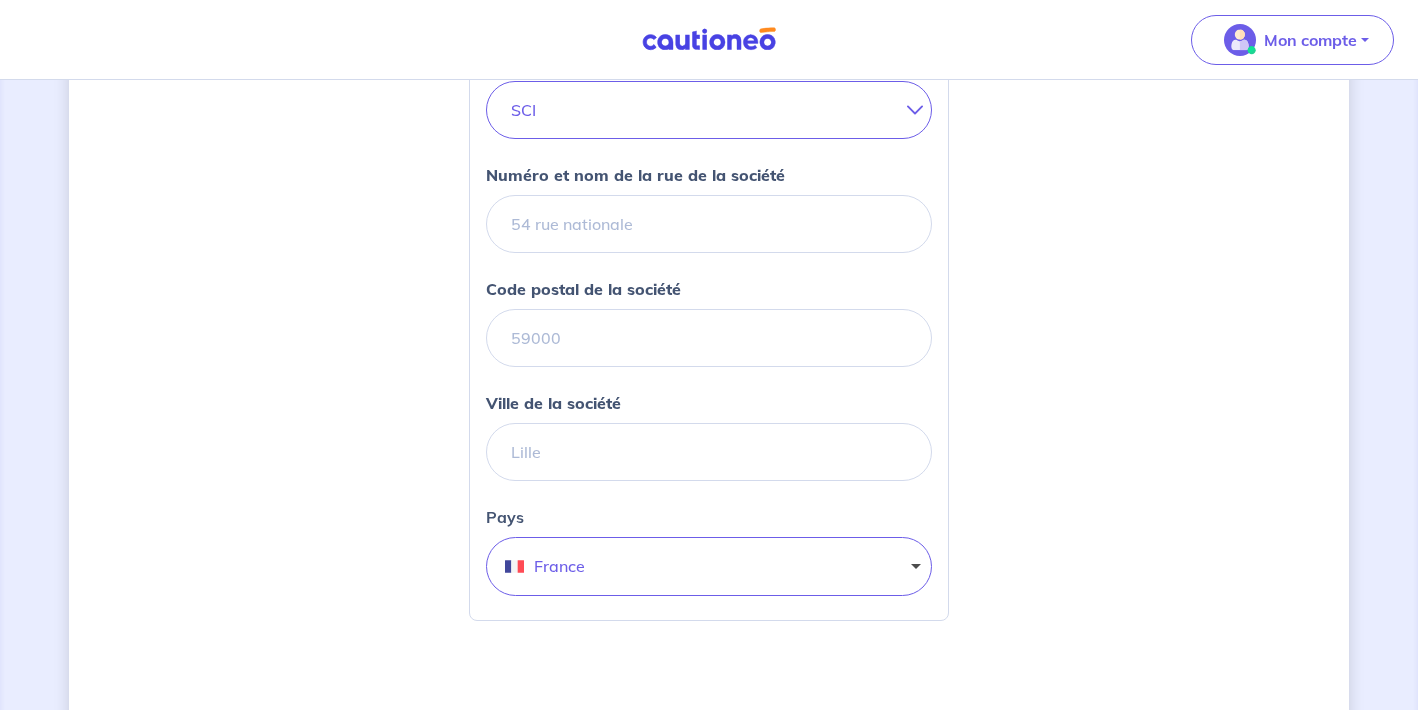 type on "[NUMBER]" 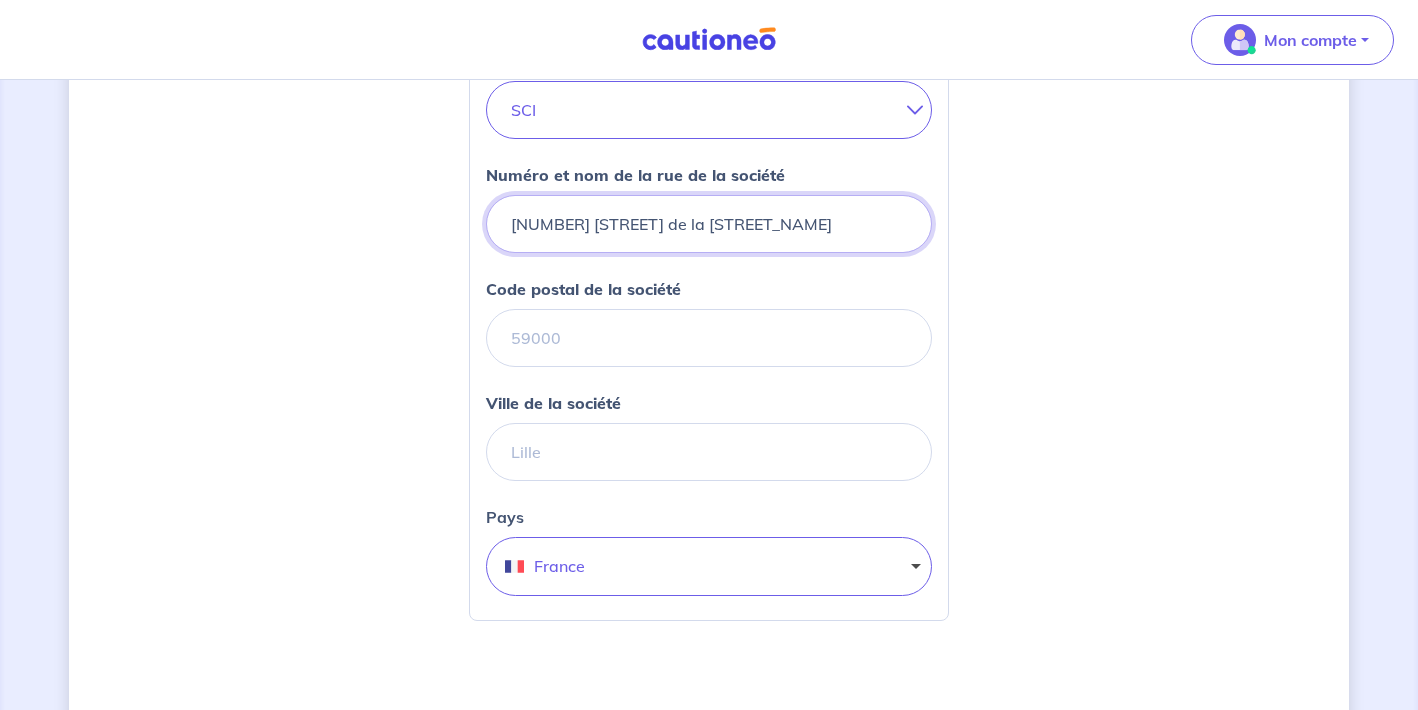 type on "[NUMBER] [STREET] de la [STREET_NAME]" 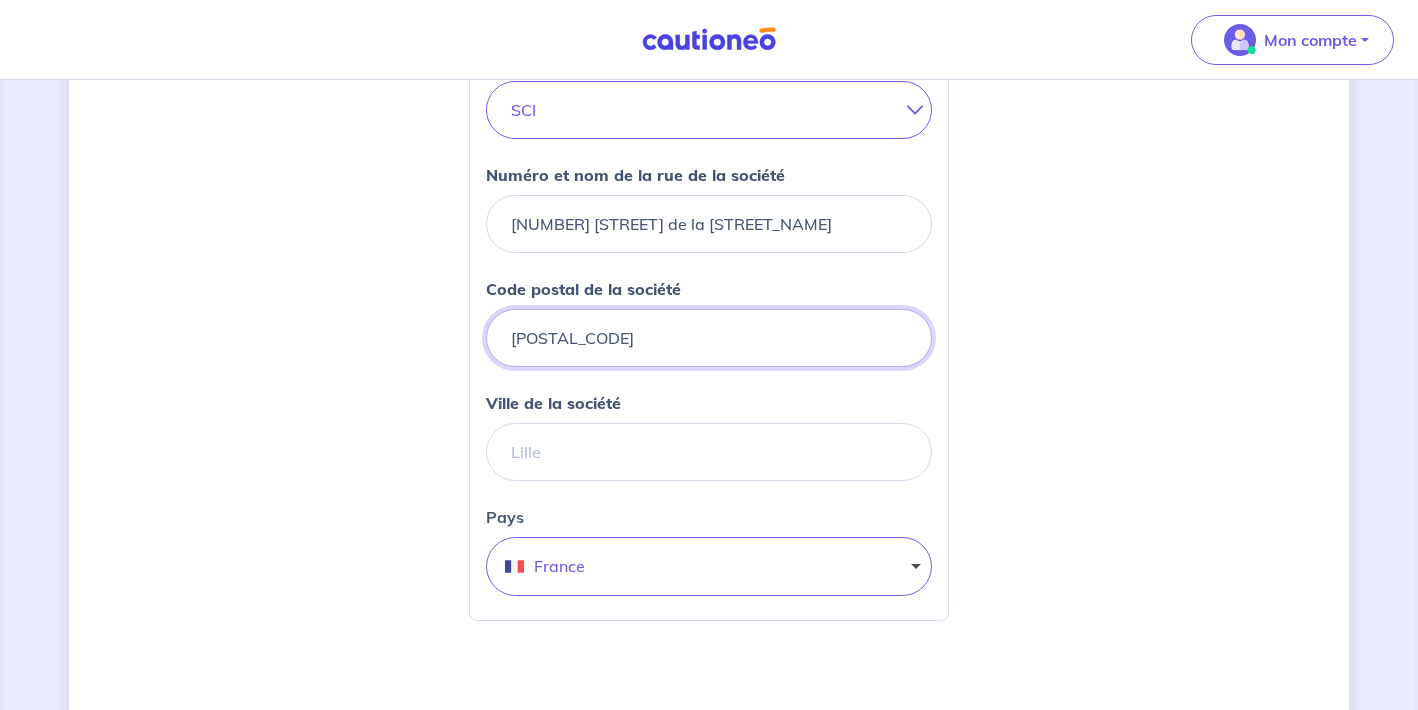 type on "[POSTAL_CODE]" 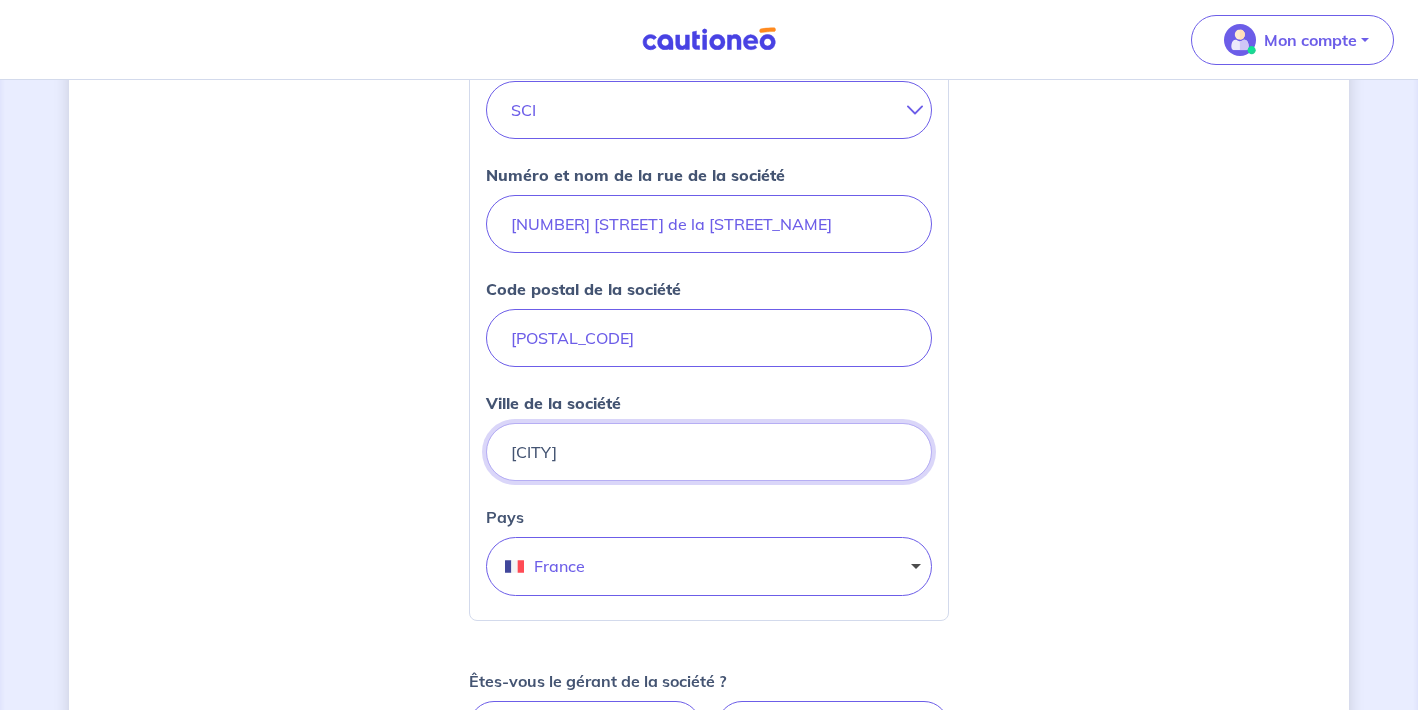 type on "[CITY]" 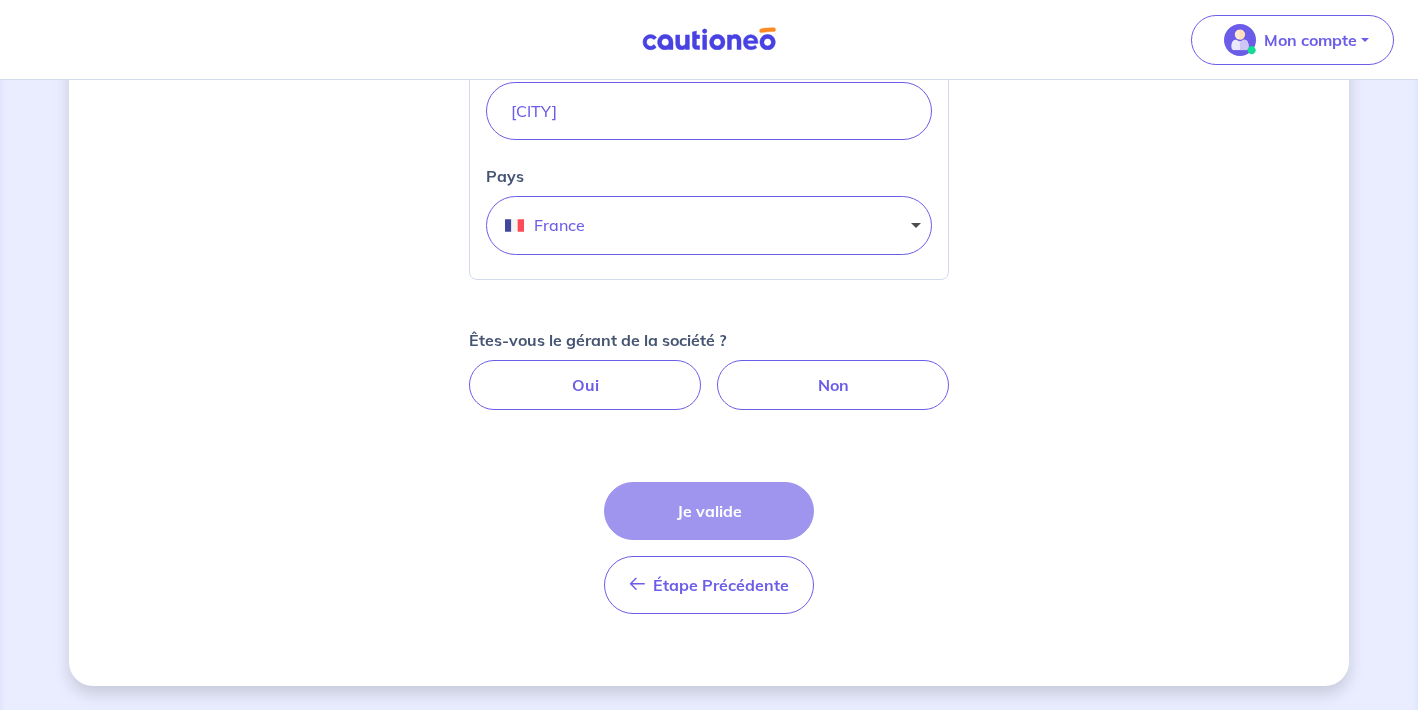 scroll, scrollTop: 917, scrollLeft: 0, axis: vertical 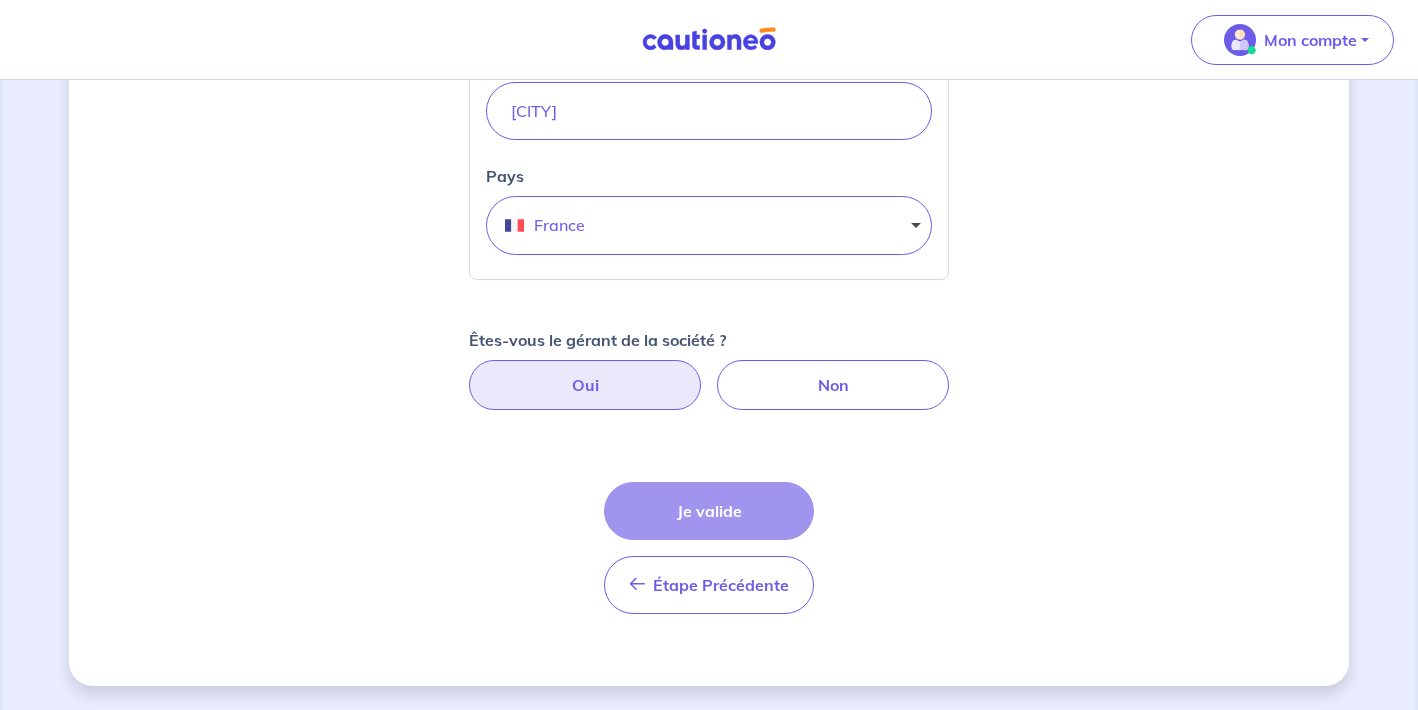 click on "Oui" at bounding box center [585, 385] 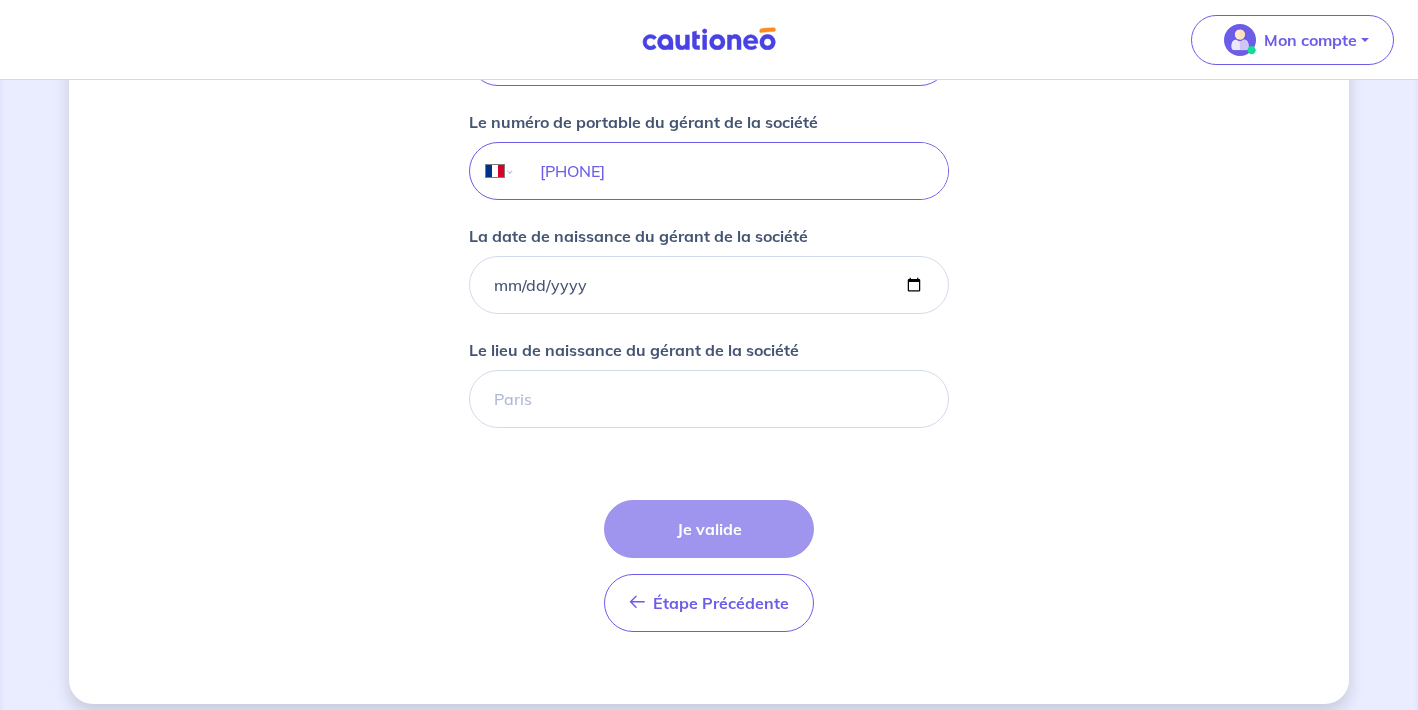 scroll, scrollTop: 1701, scrollLeft: 0, axis: vertical 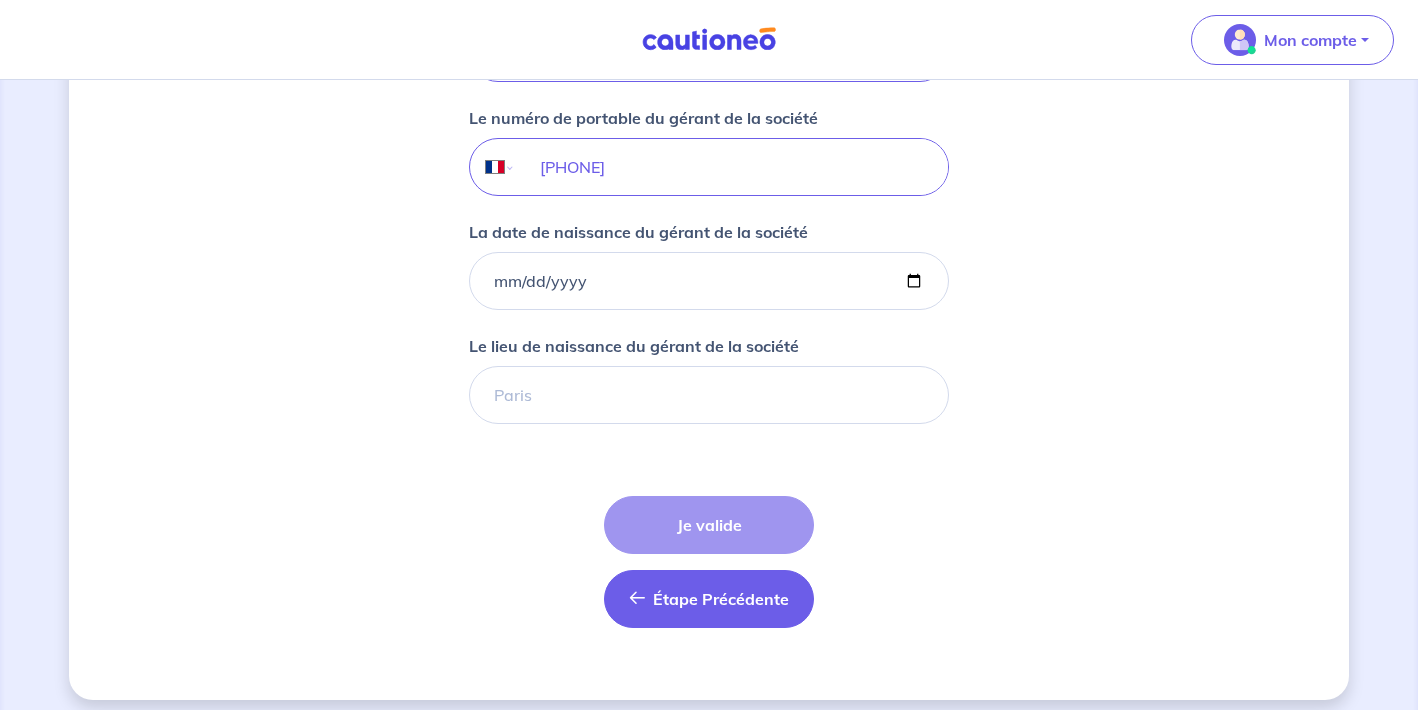 click on "Étape Précédente Précédent" at bounding box center (709, 599) 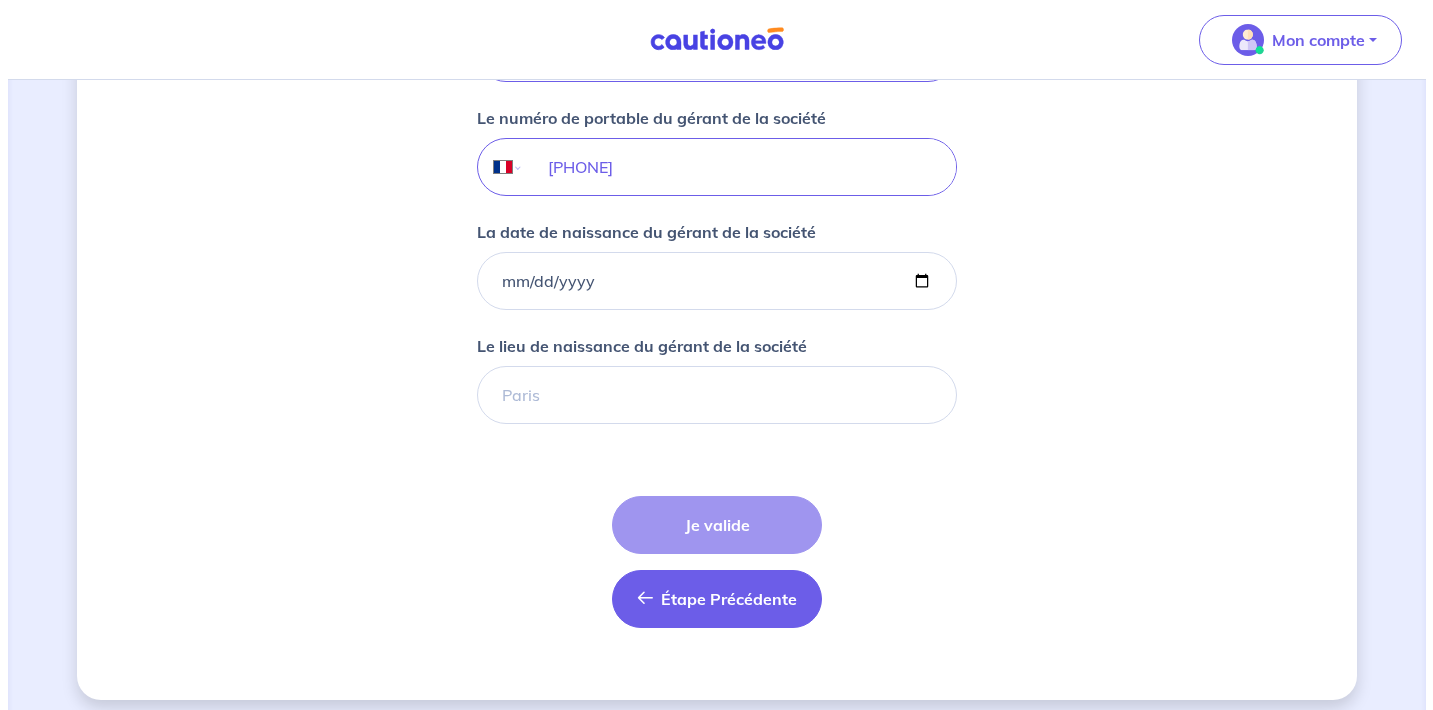 scroll, scrollTop: 0, scrollLeft: 0, axis: both 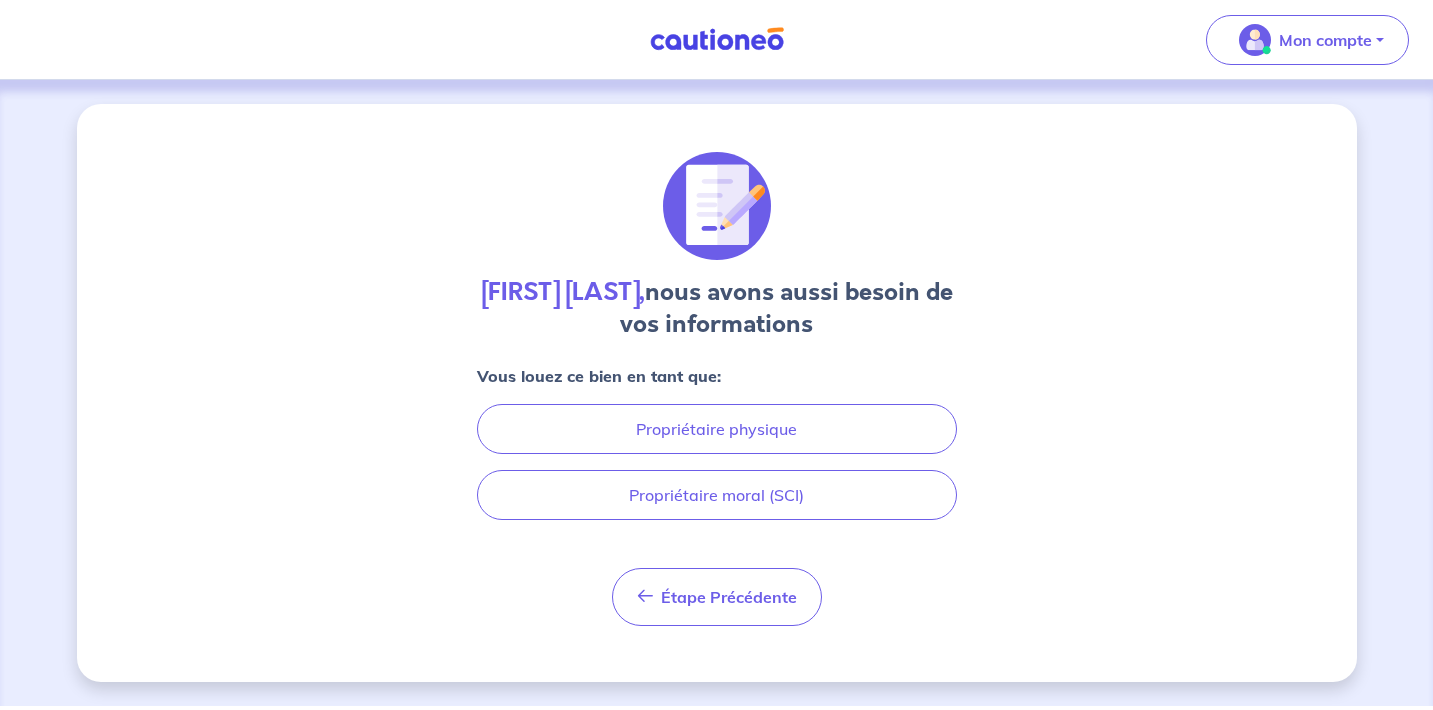 click on "Étape Précédente Précédent" at bounding box center [717, 597] 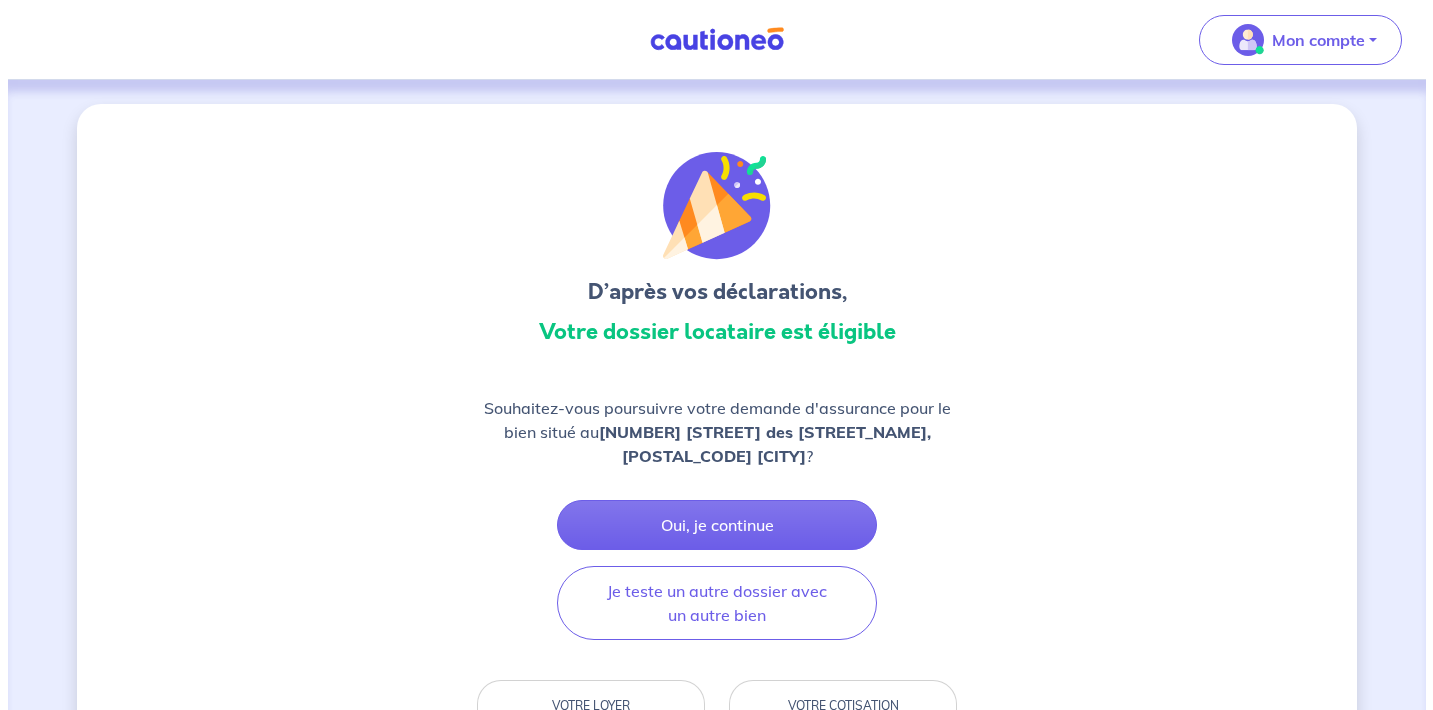 scroll, scrollTop: 0, scrollLeft: 0, axis: both 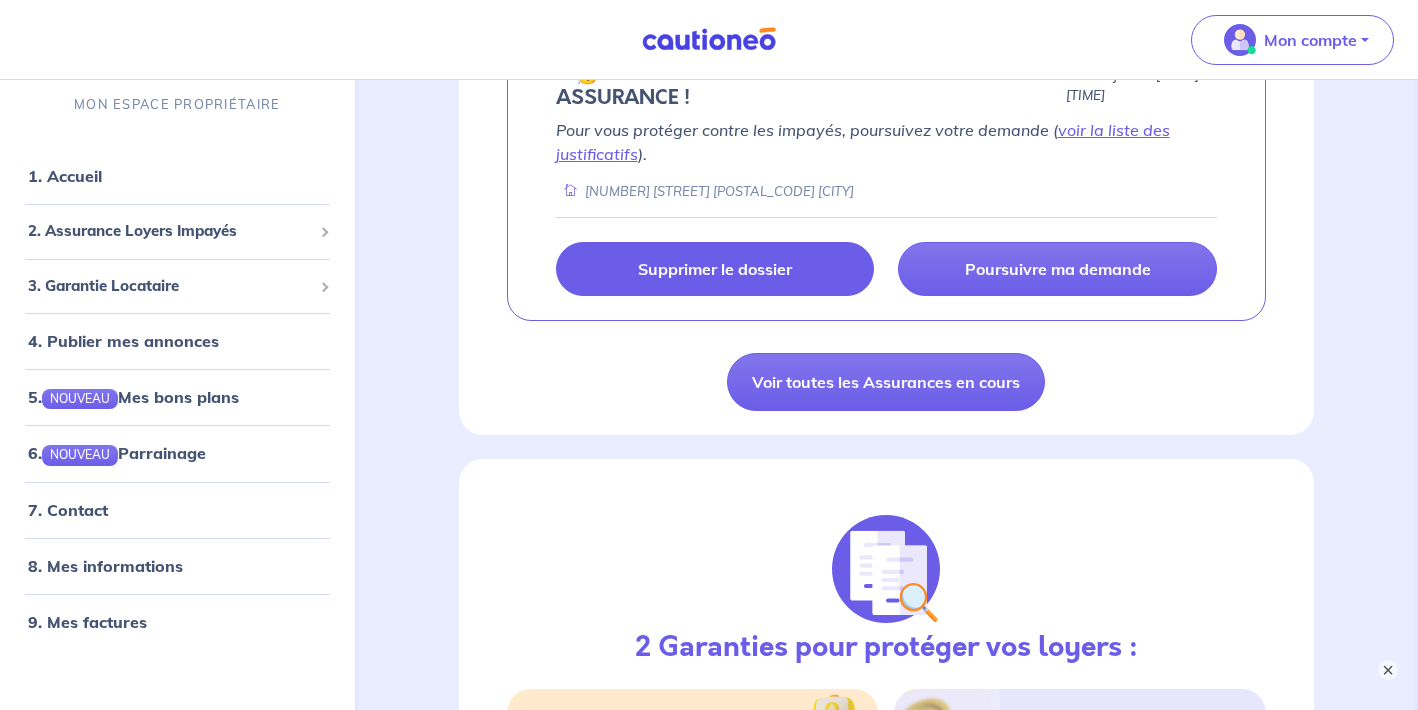 click on "Supprimer le dossier" at bounding box center (715, 269) 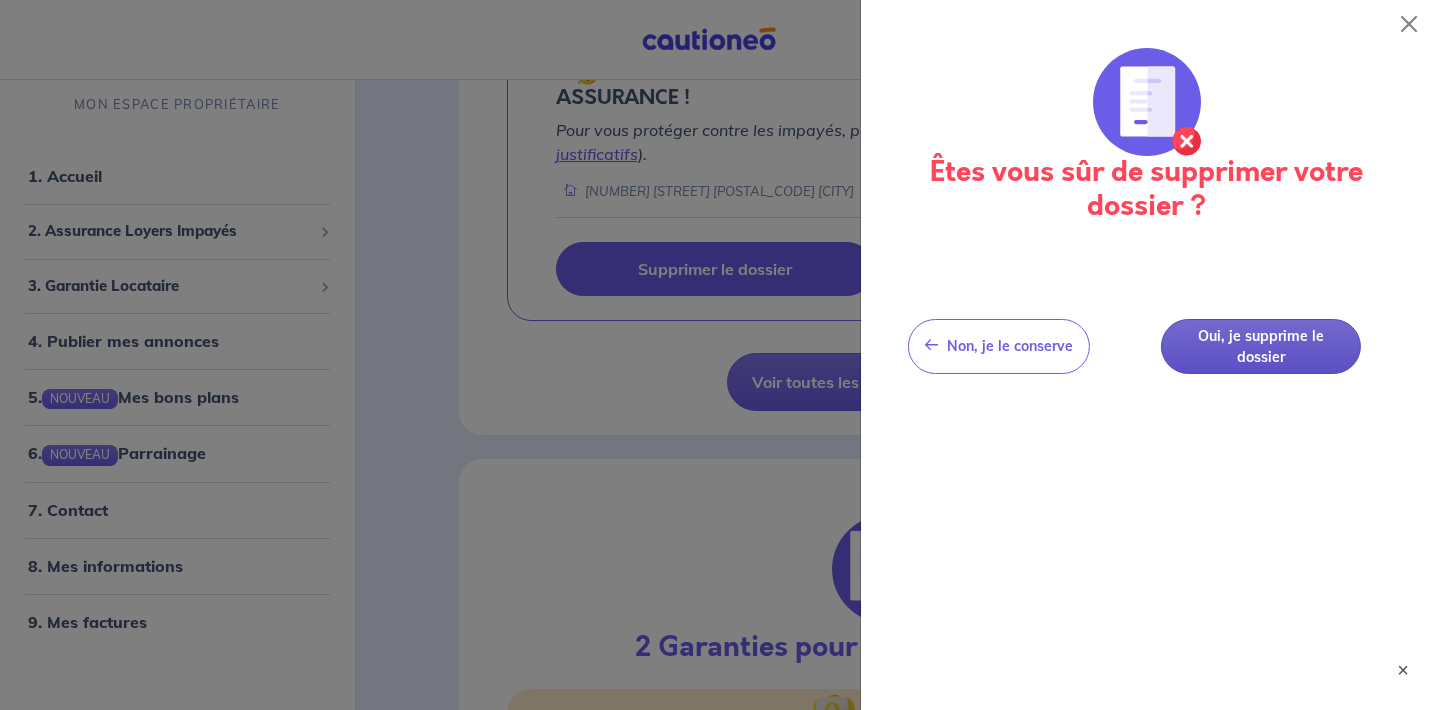 click on "Oui, je supprime le dossier" at bounding box center (1261, 346) 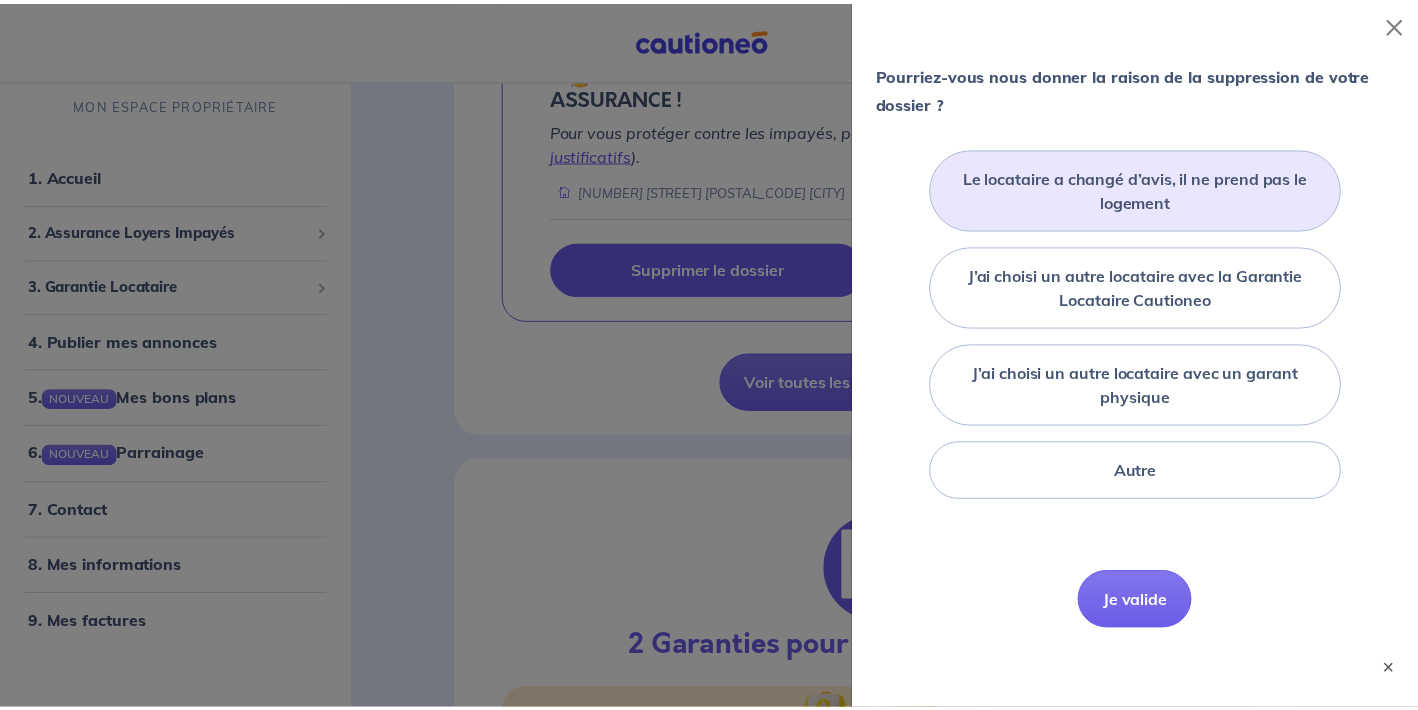 scroll, scrollTop: 169, scrollLeft: 0, axis: vertical 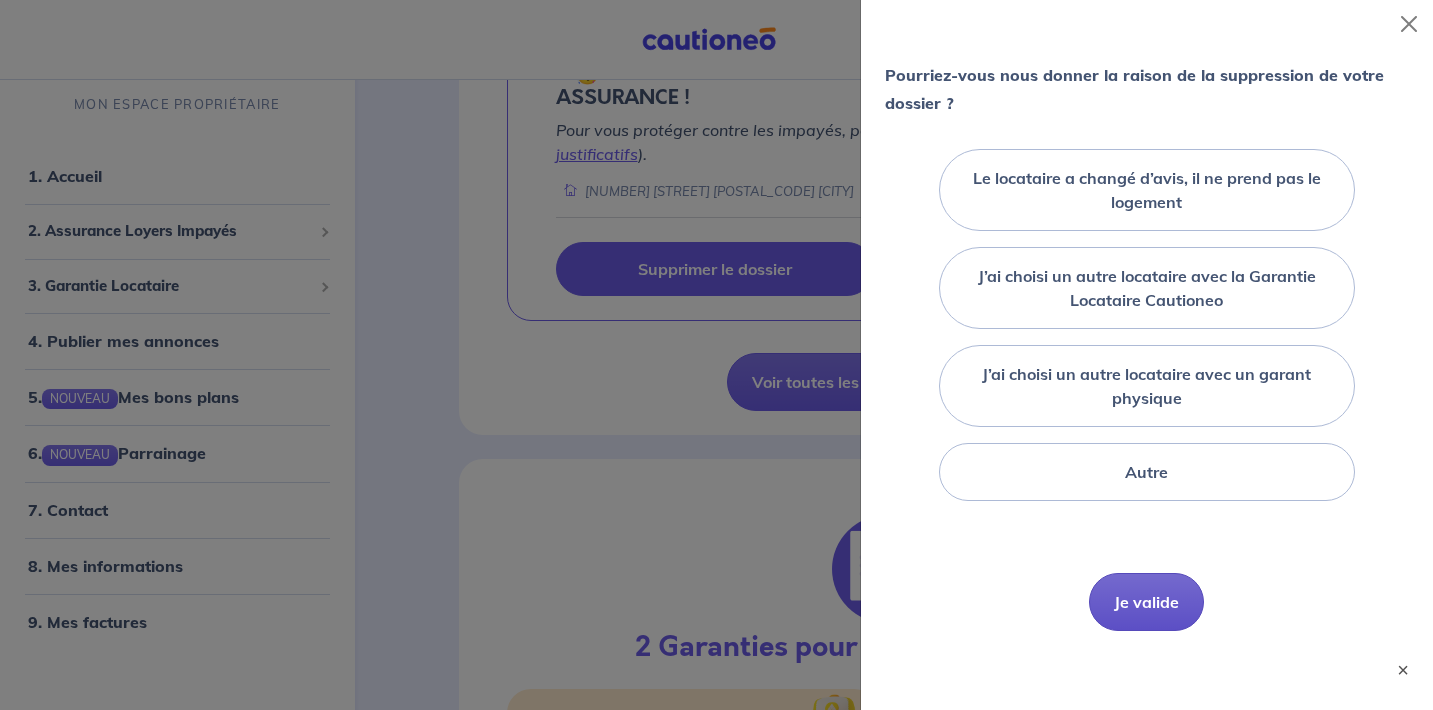 click on "Je valide" at bounding box center [1146, 602] 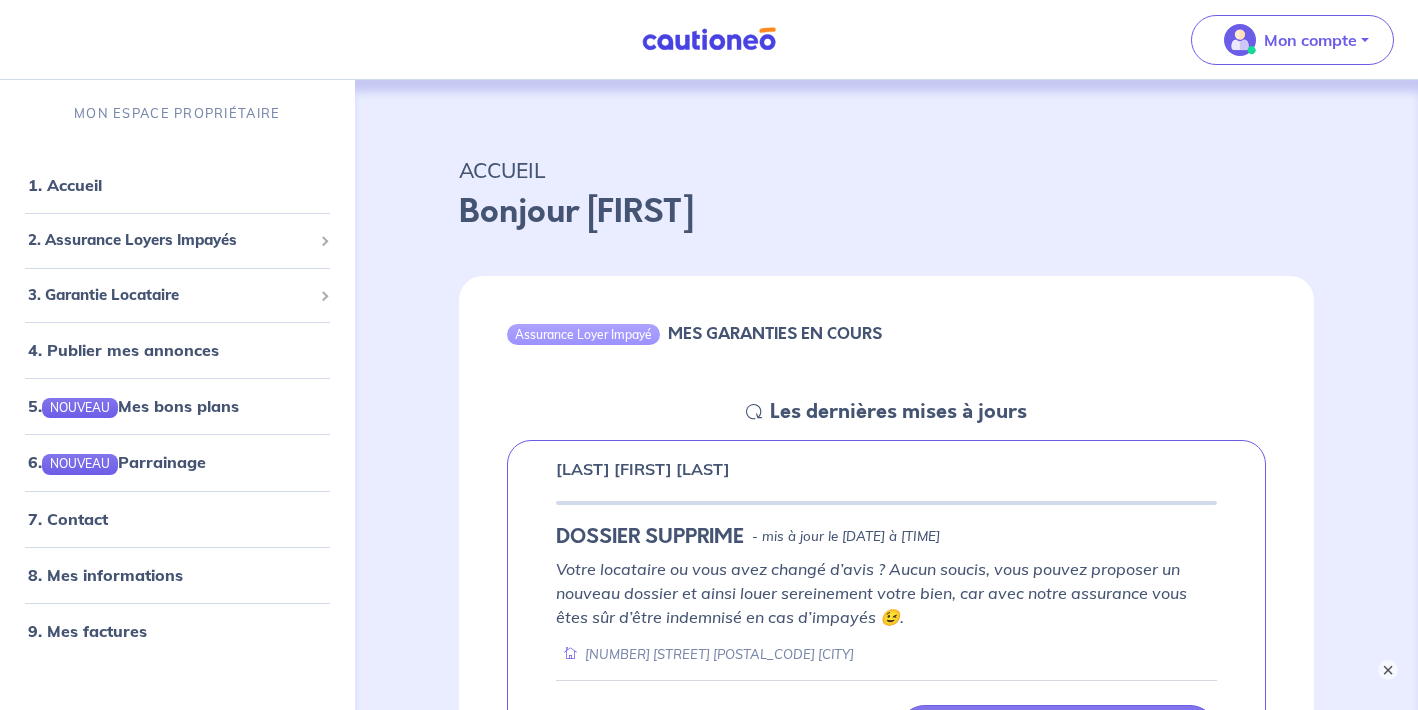 scroll, scrollTop: 0, scrollLeft: 0, axis: both 